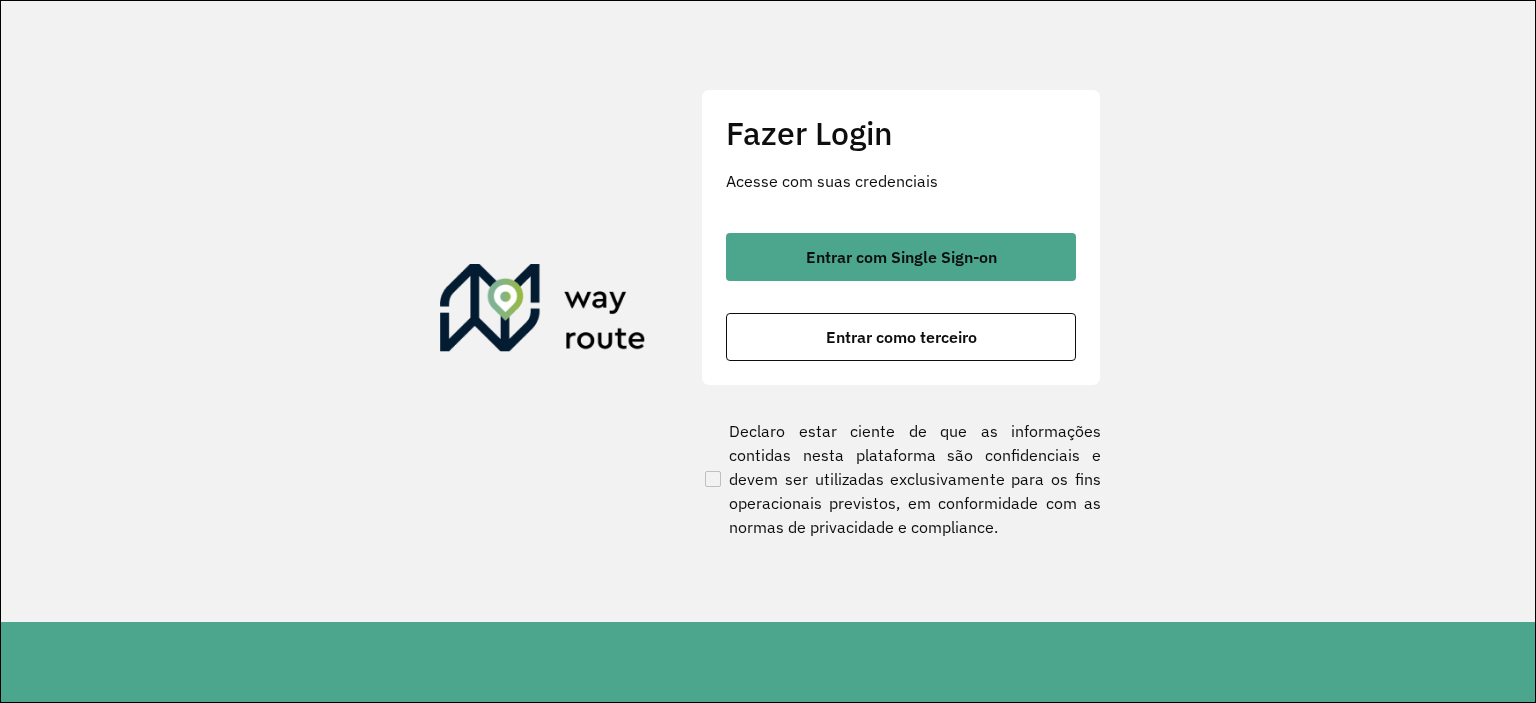 scroll, scrollTop: 0, scrollLeft: 0, axis: both 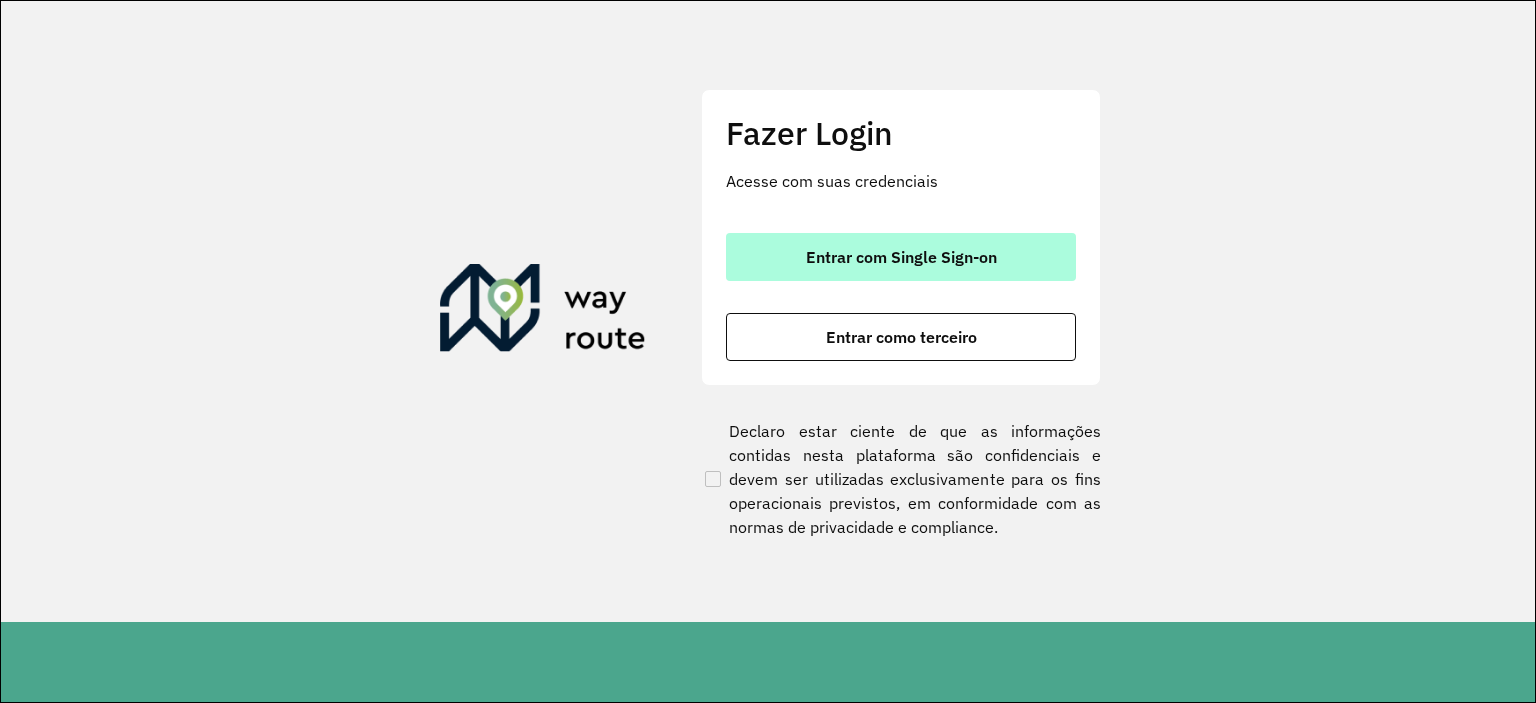 click on "Entrar com Single Sign-on" at bounding box center (901, 257) 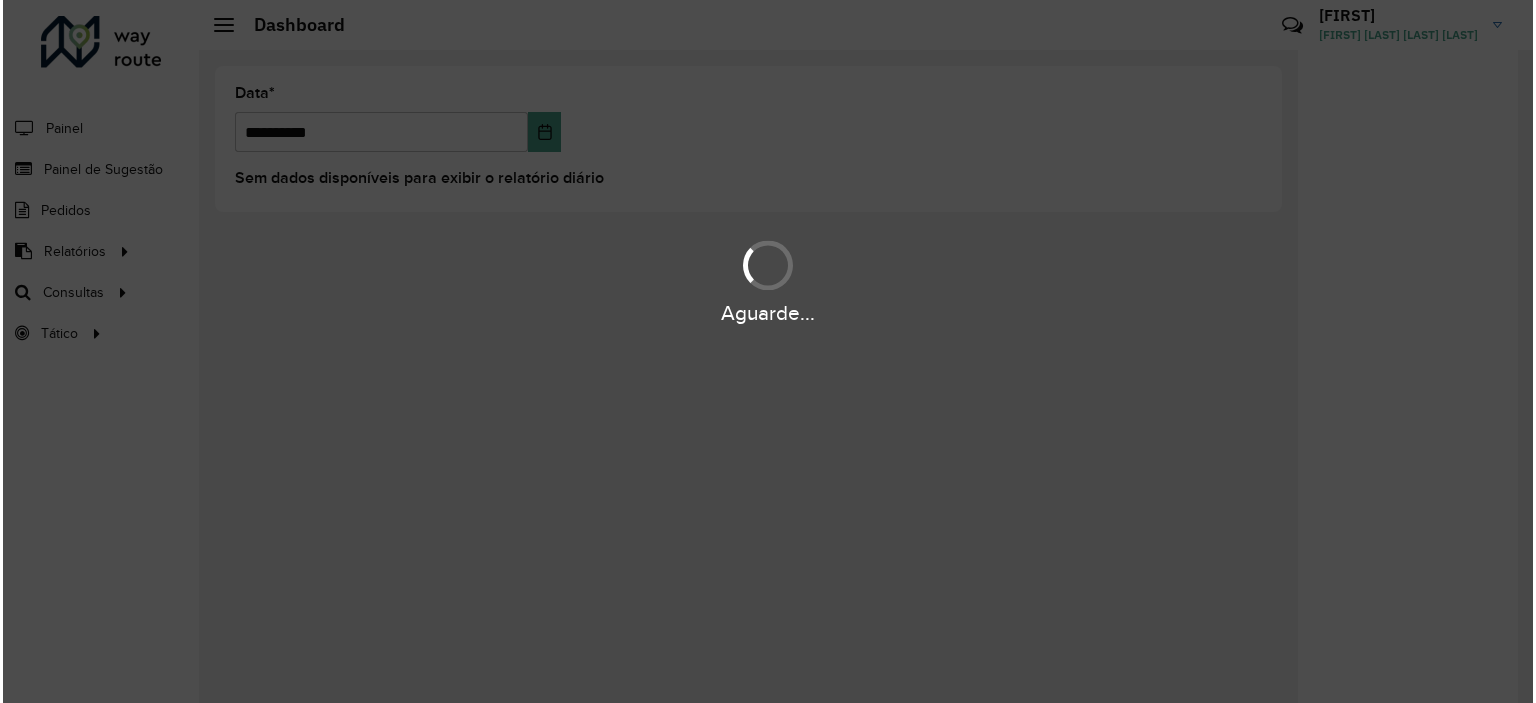 scroll, scrollTop: 0, scrollLeft: 0, axis: both 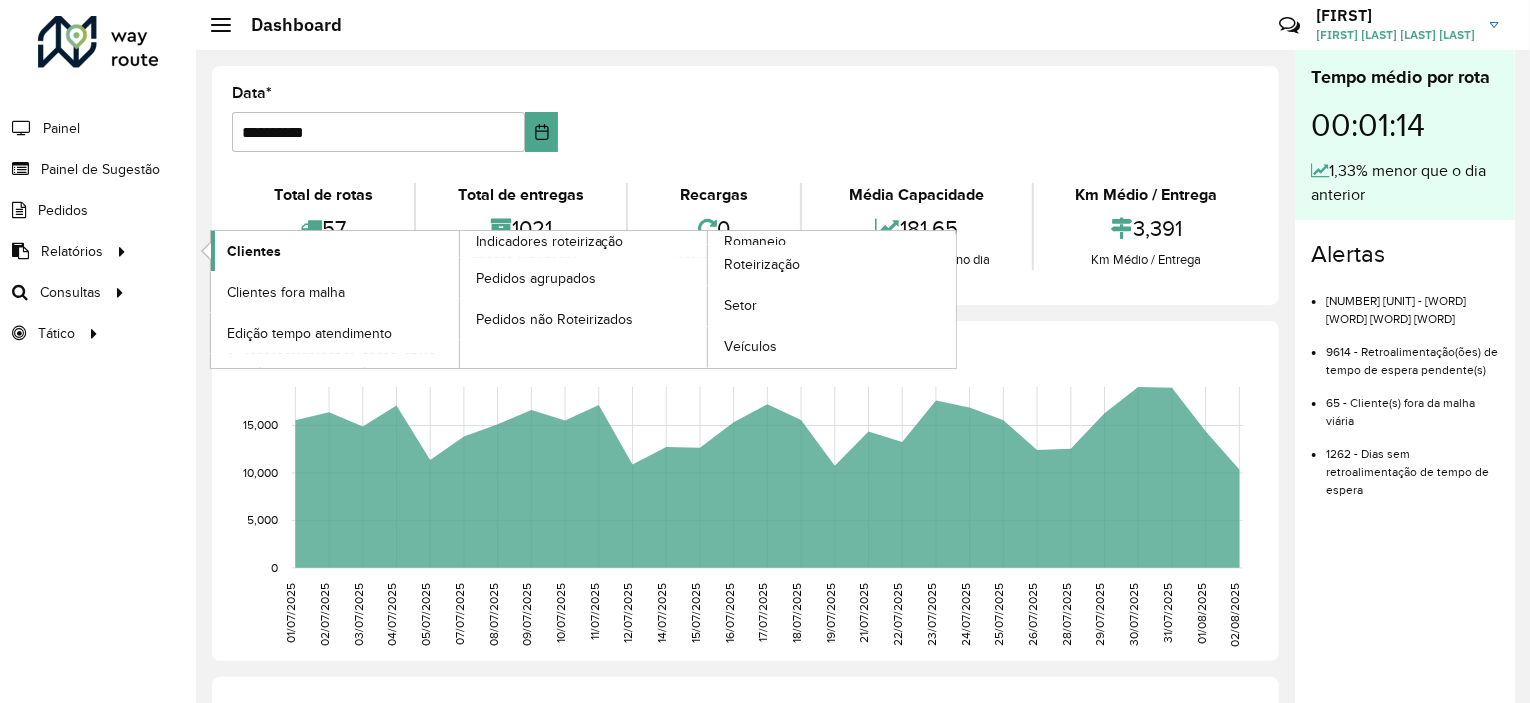 click on "Clientes" 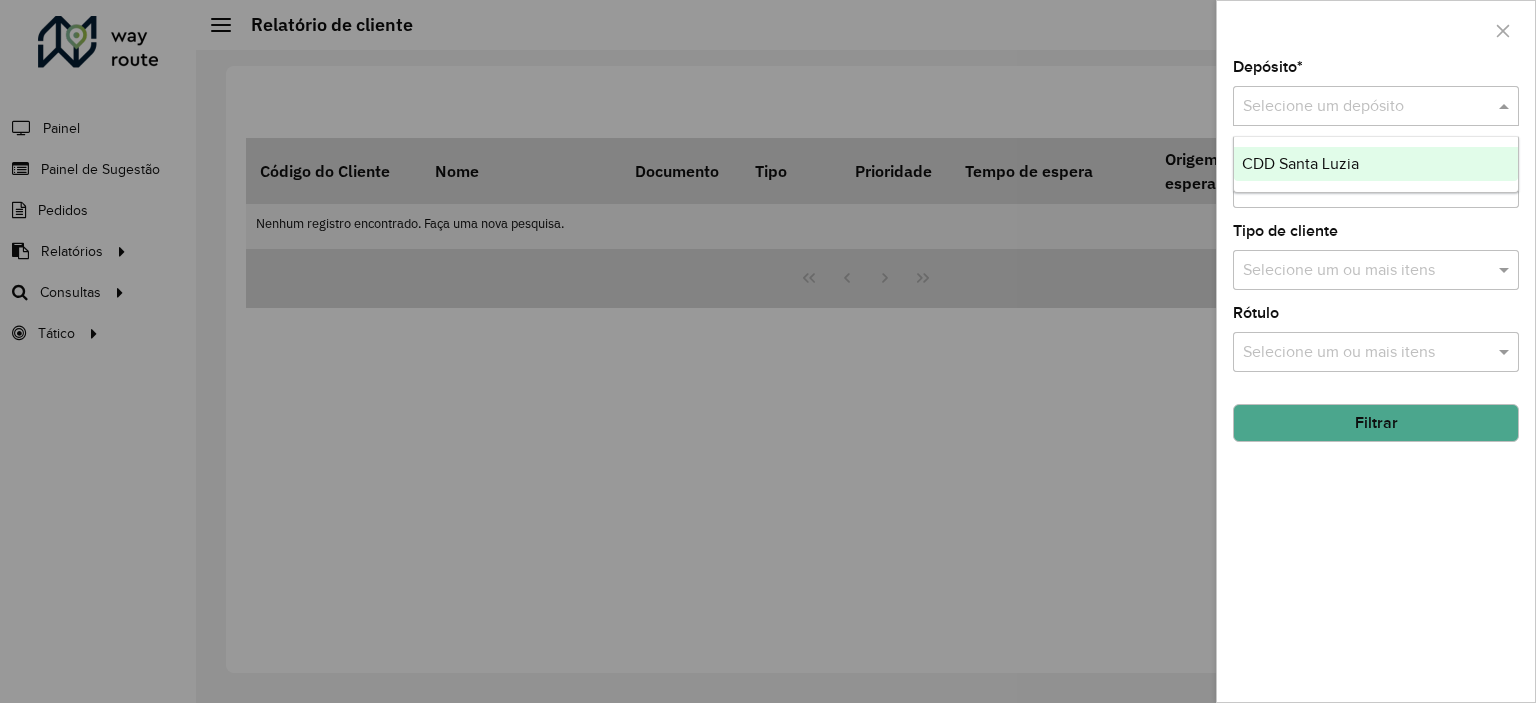 click at bounding box center (1356, 107) 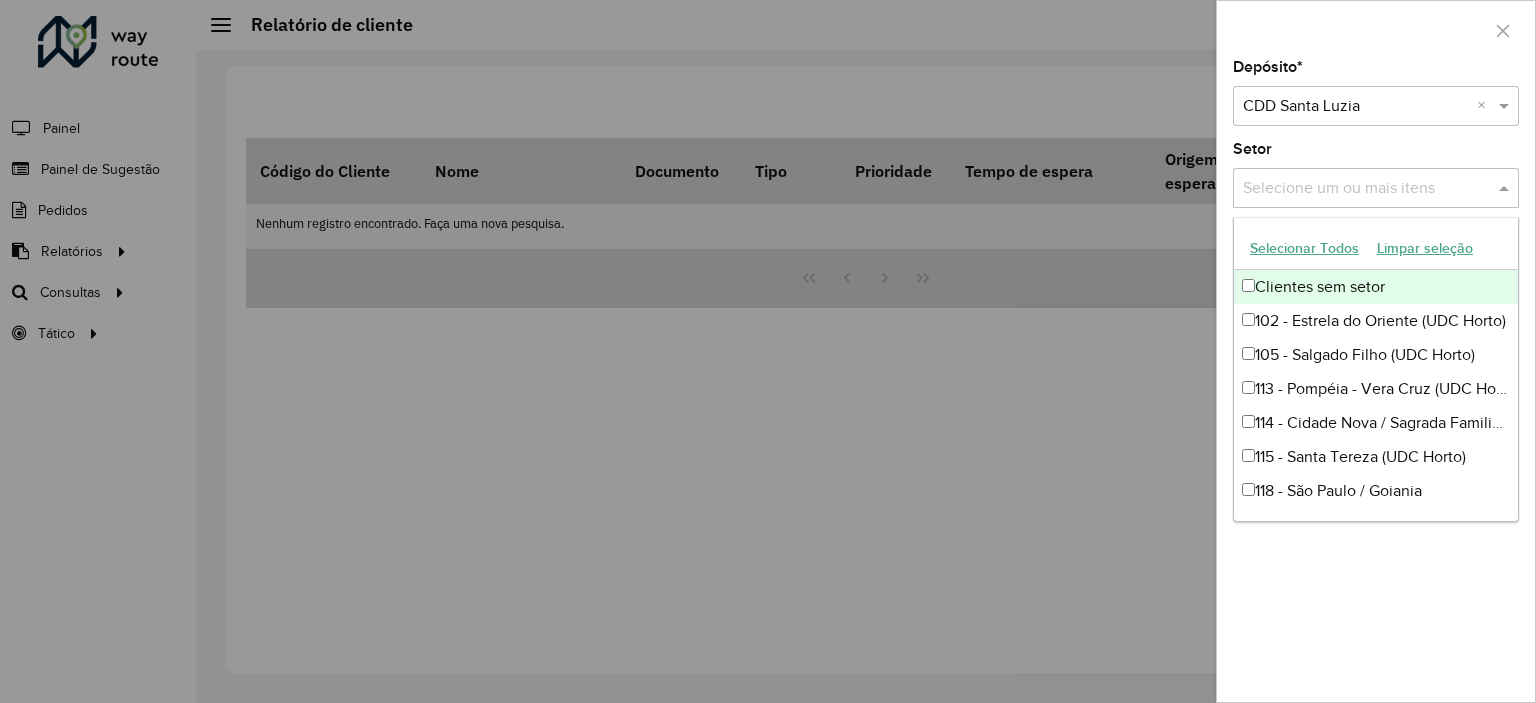 click at bounding box center [1366, 189] 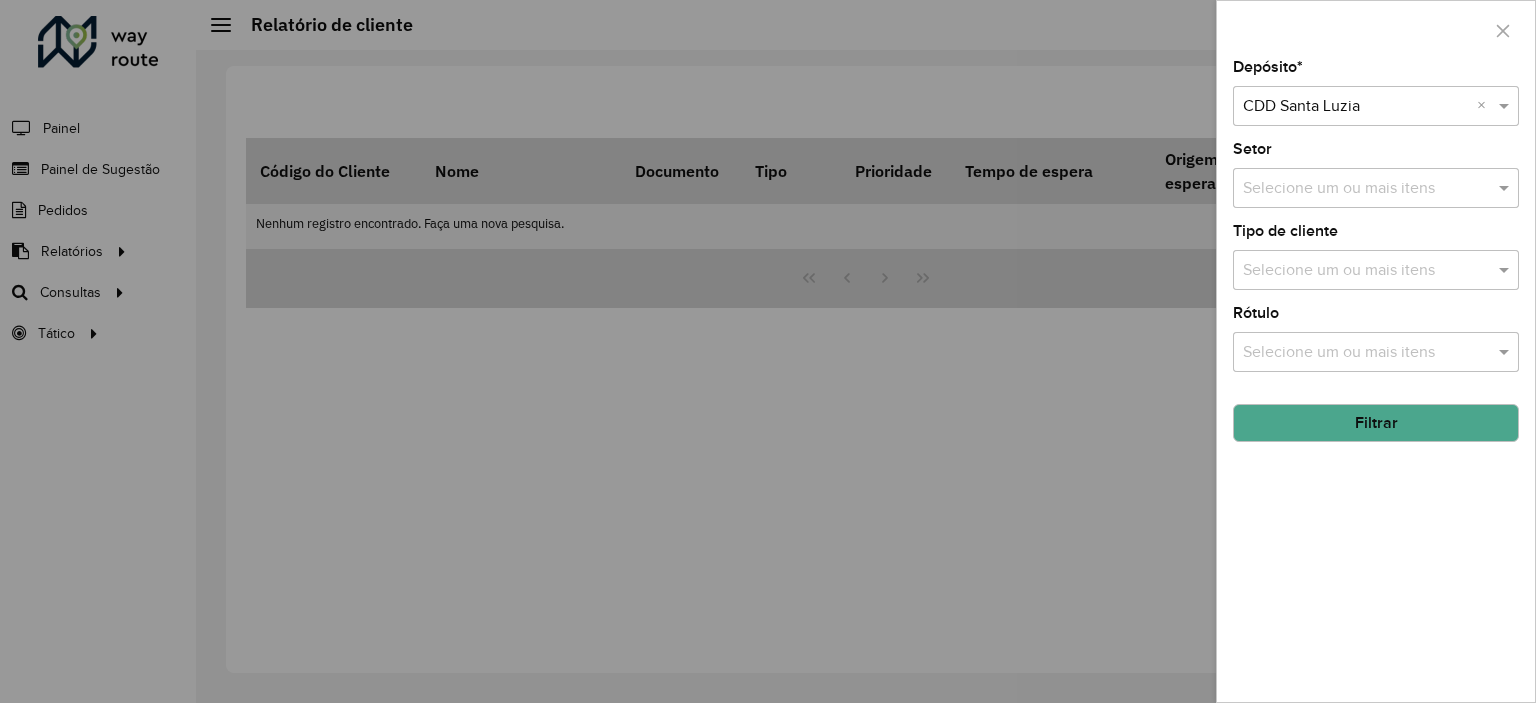 click at bounding box center [1366, 271] 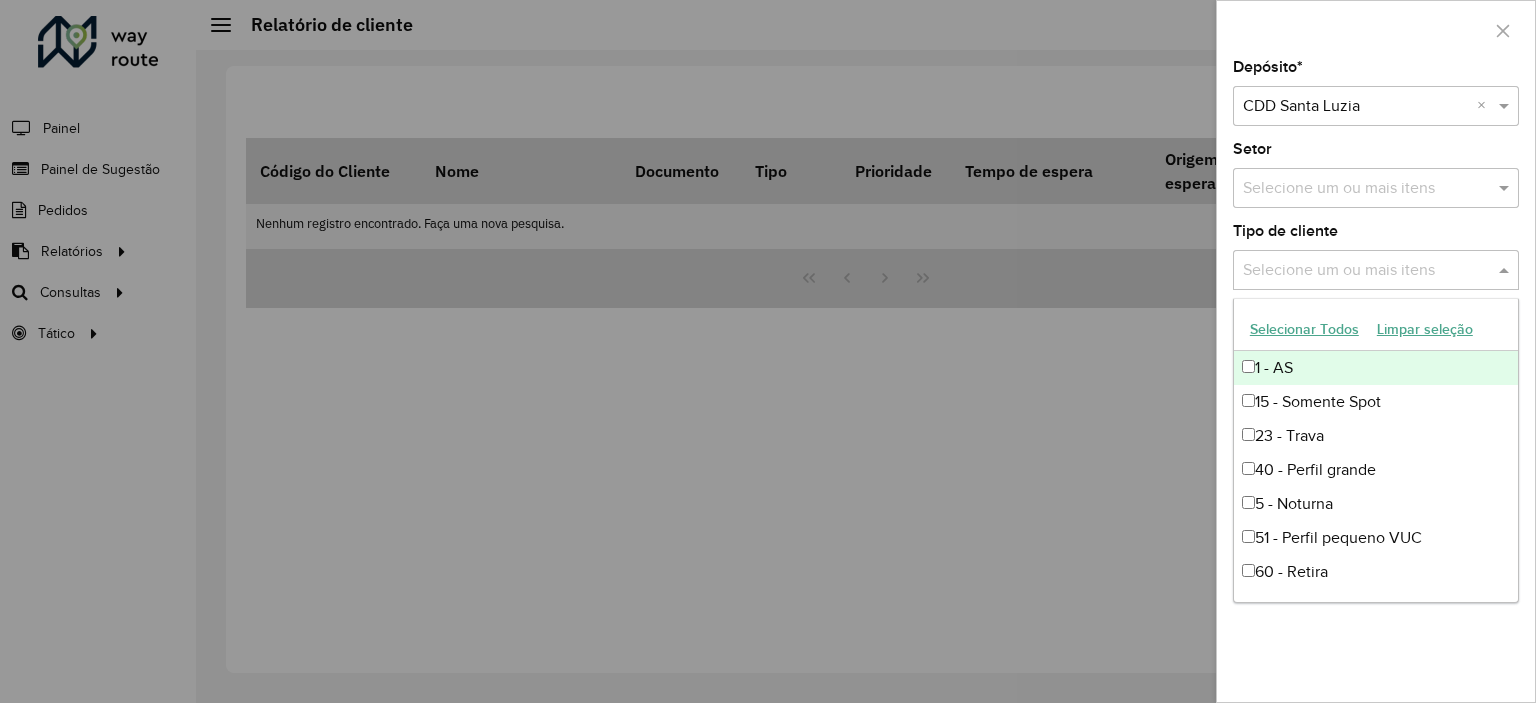 click at bounding box center (1366, 271) 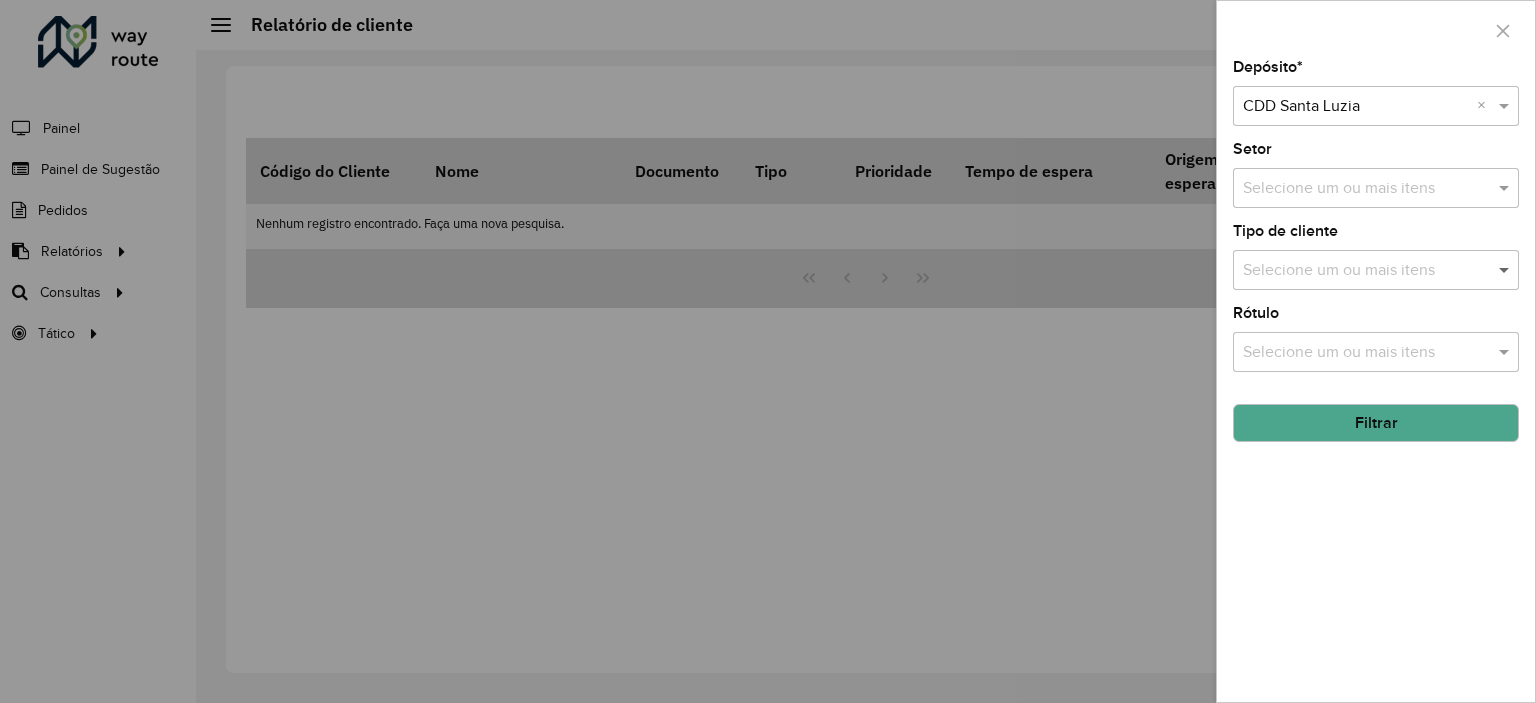 click at bounding box center (1506, 270) 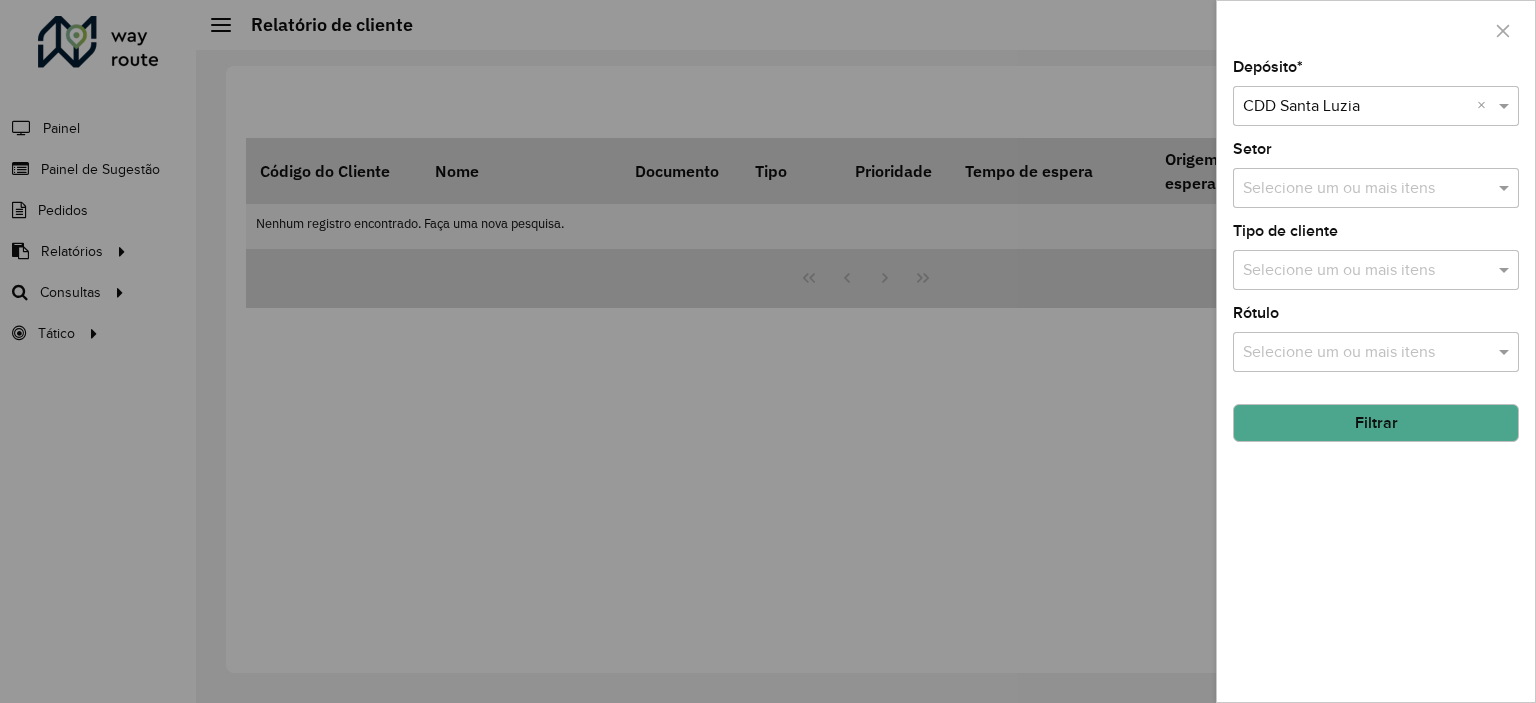 click at bounding box center [1366, 353] 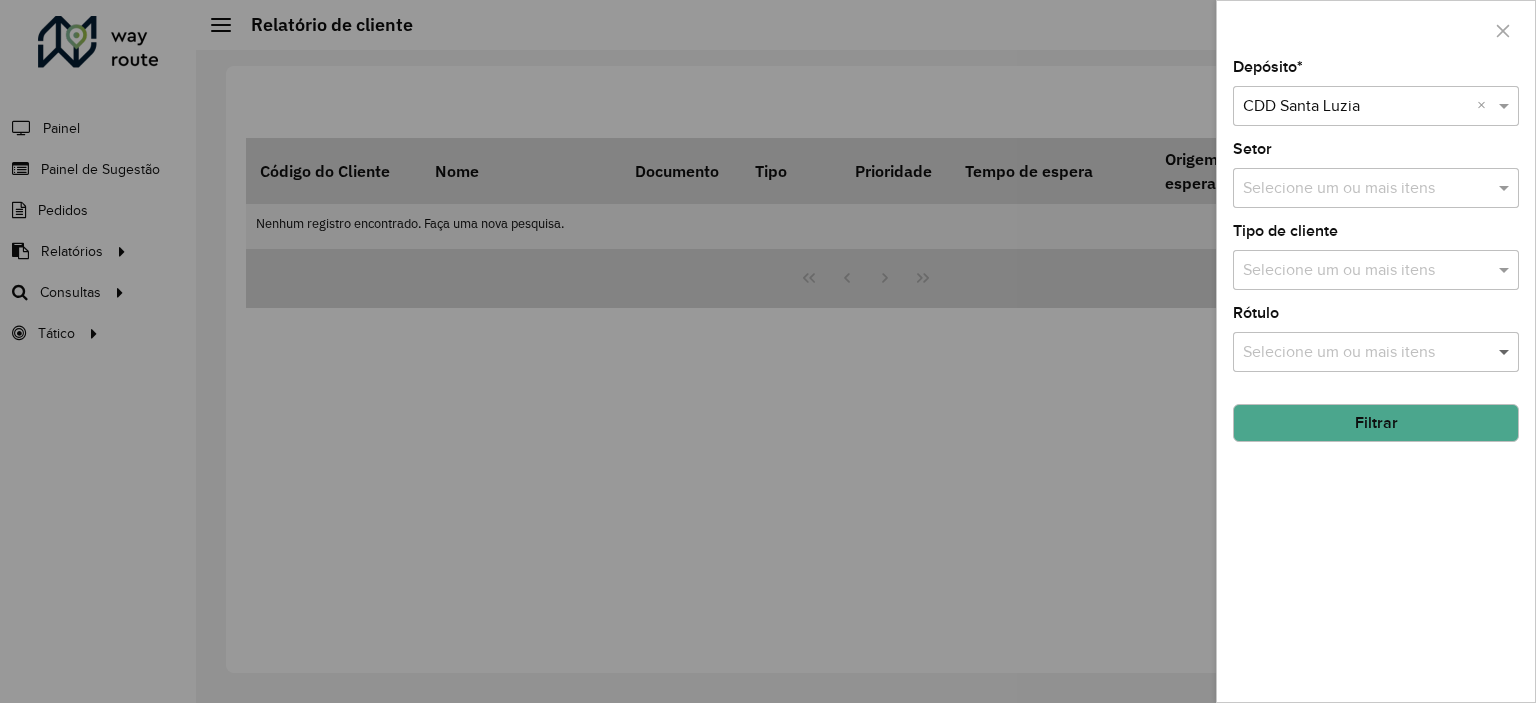 click at bounding box center [1506, 352] 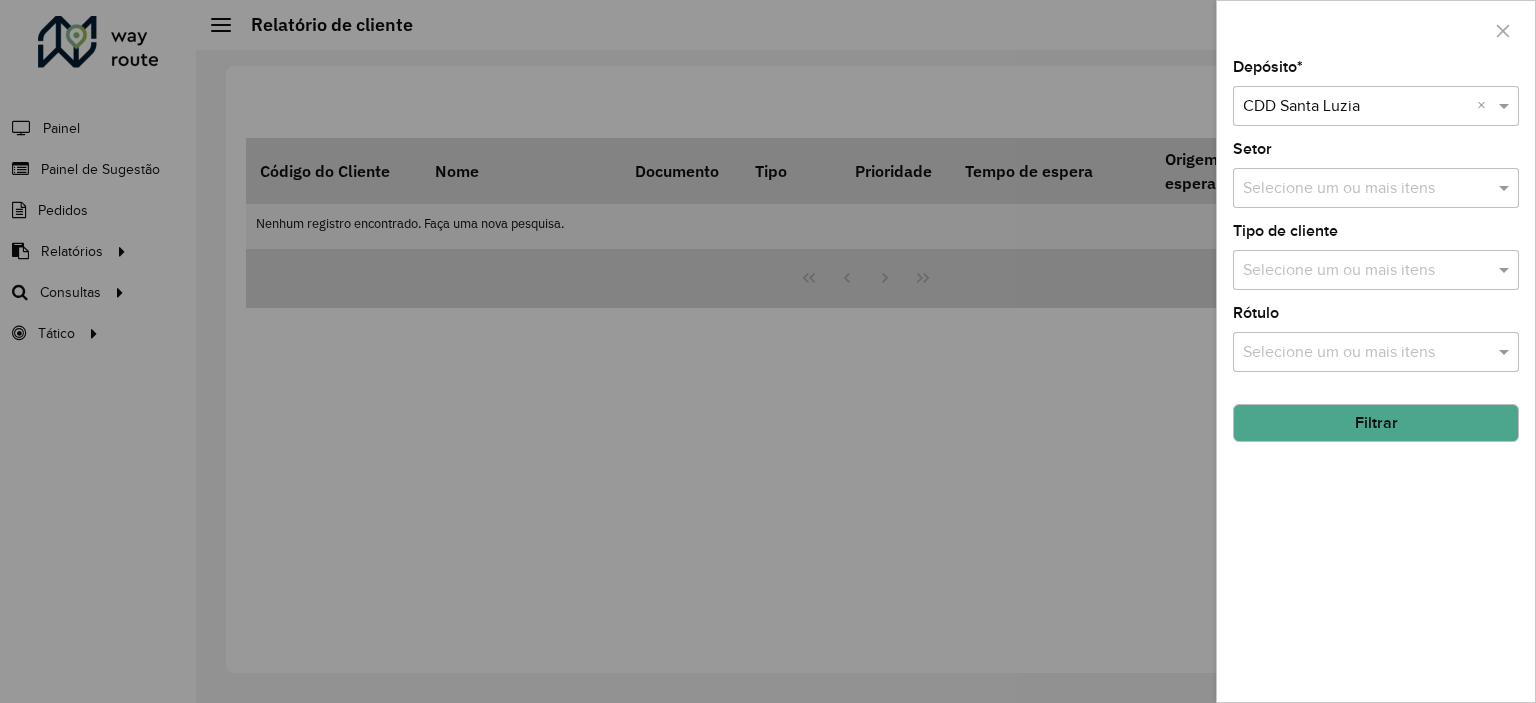 click on "Filtrar" 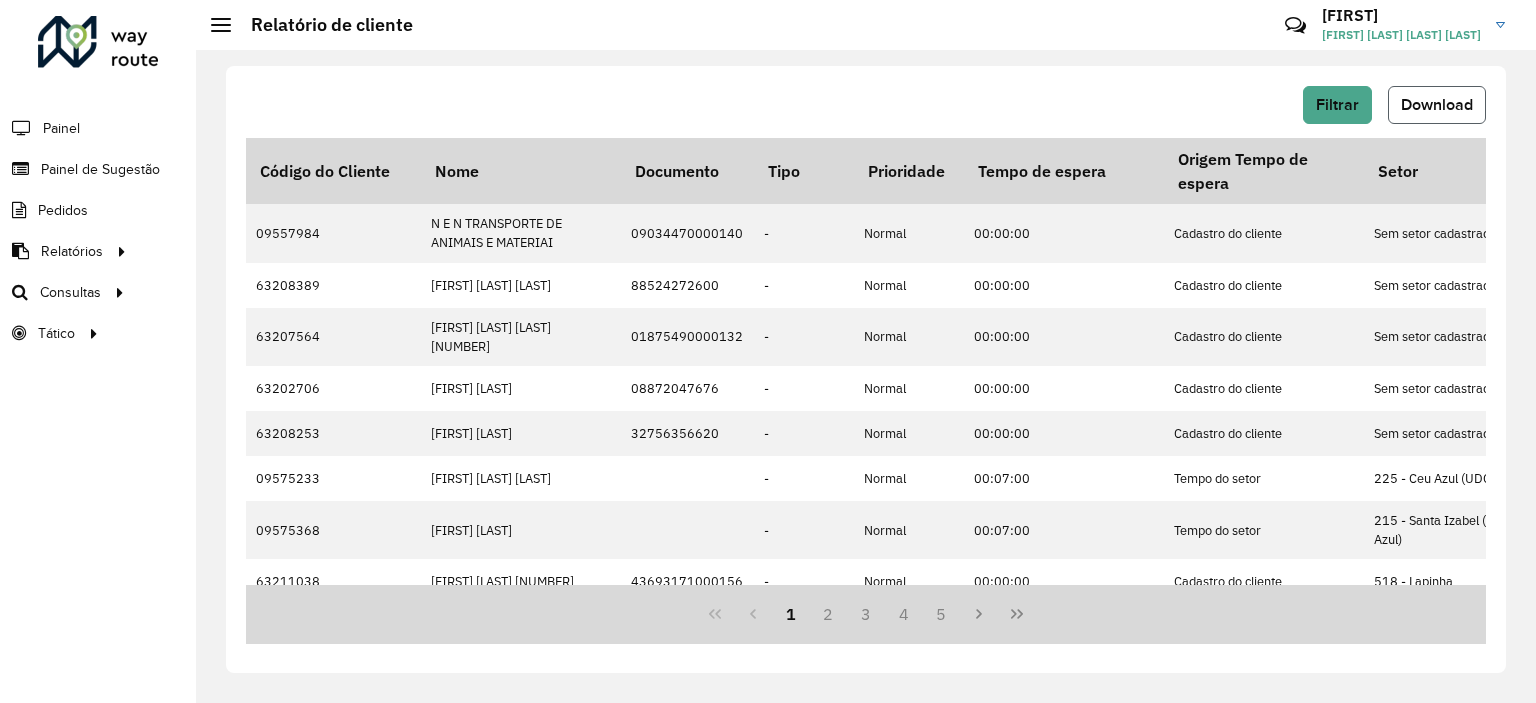 click on "Download" 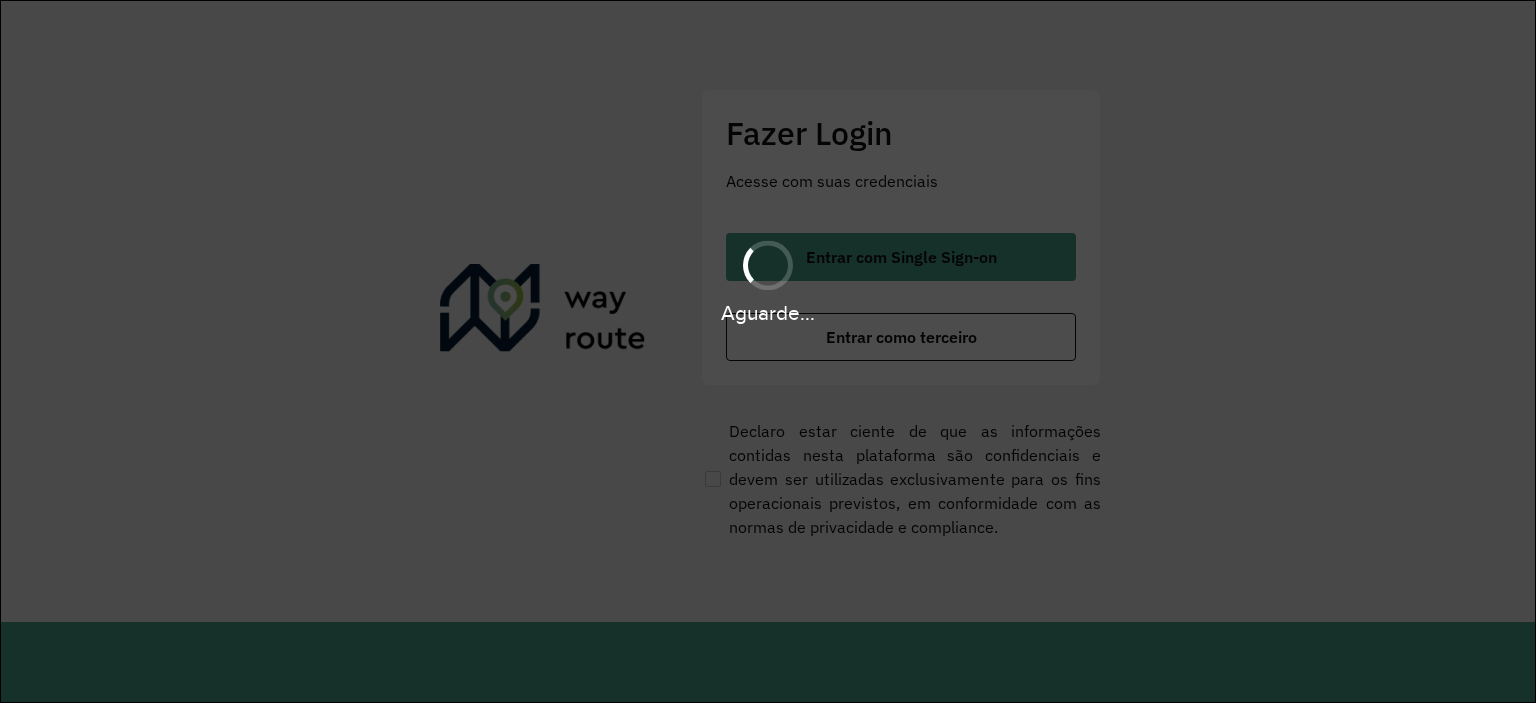 scroll, scrollTop: 0, scrollLeft: 0, axis: both 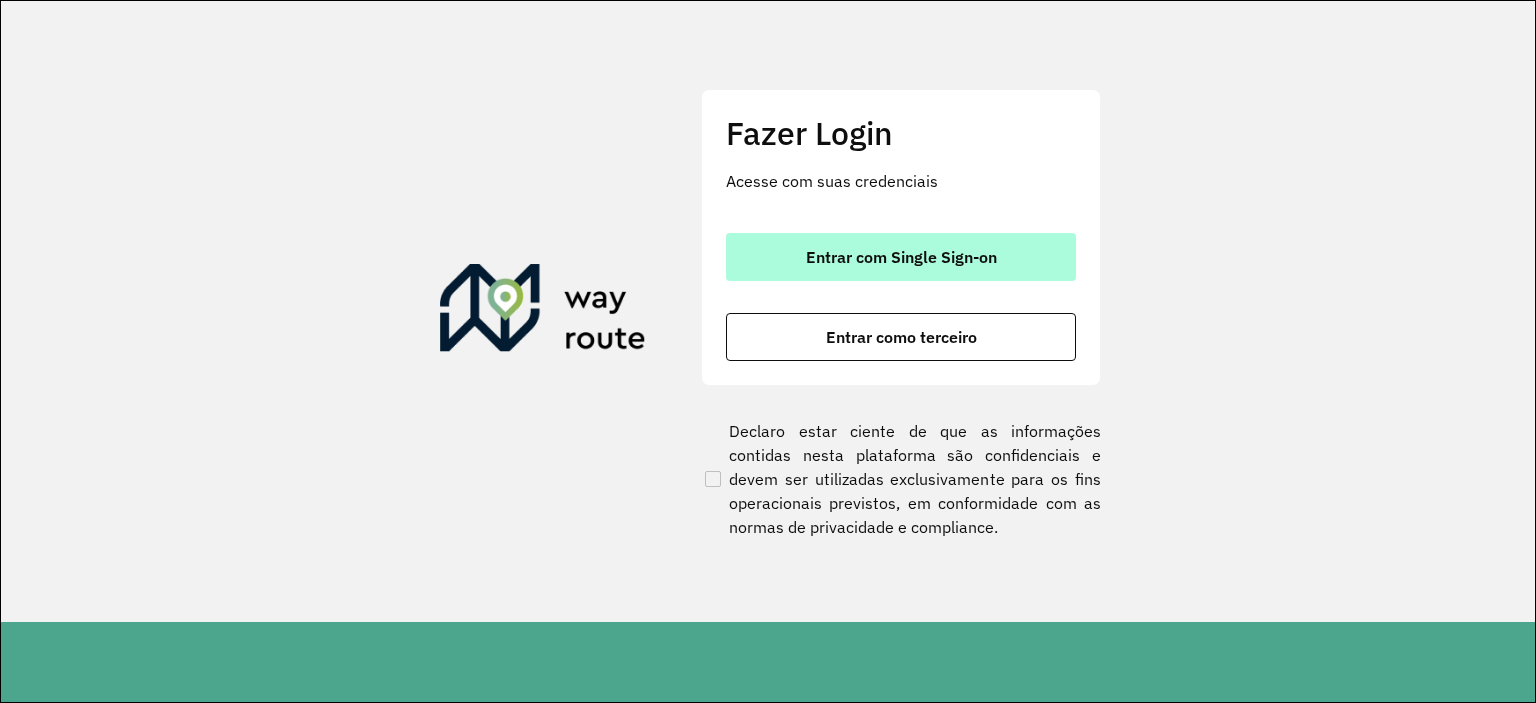 click on "Entrar com Single Sign-on" at bounding box center [901, 257] 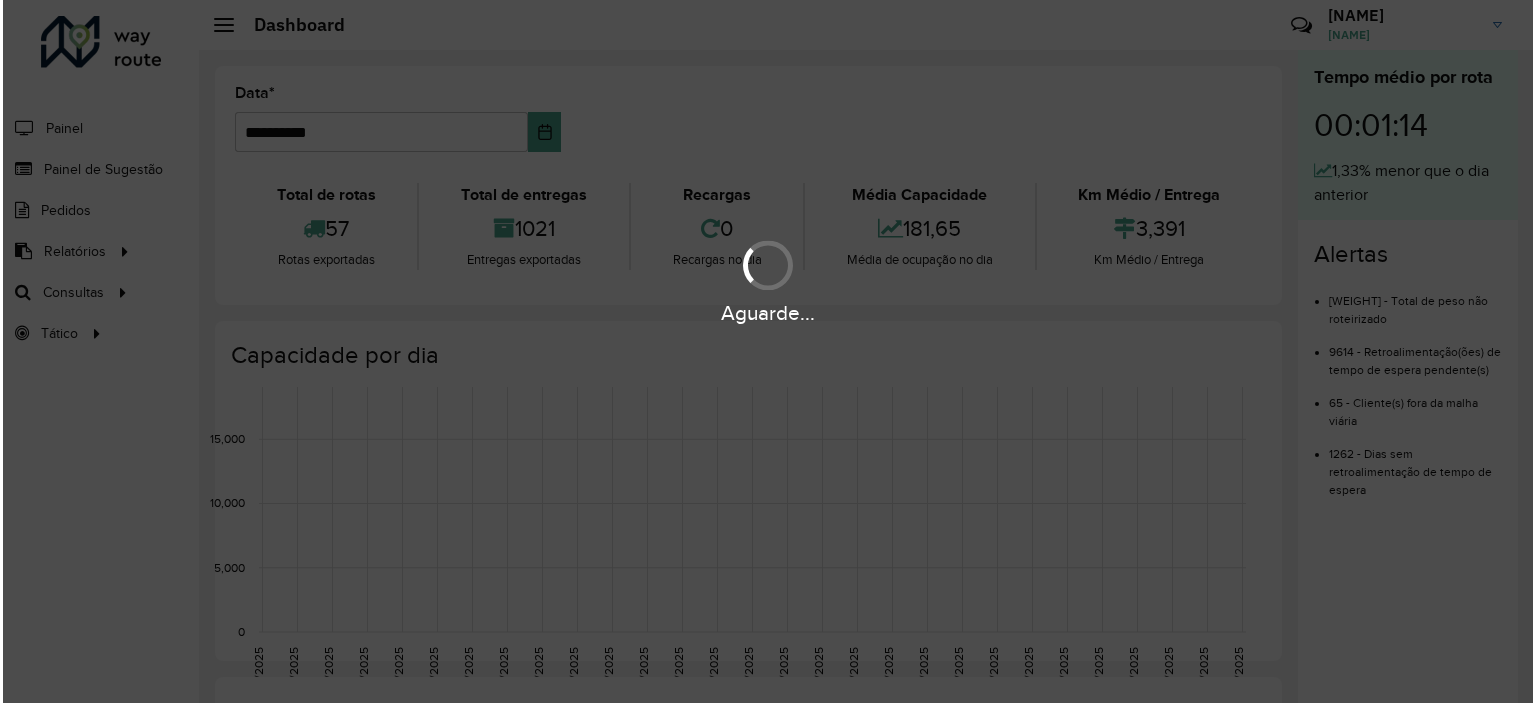scroll, scrollTop: 0, scrollLeft: 0, axis: both 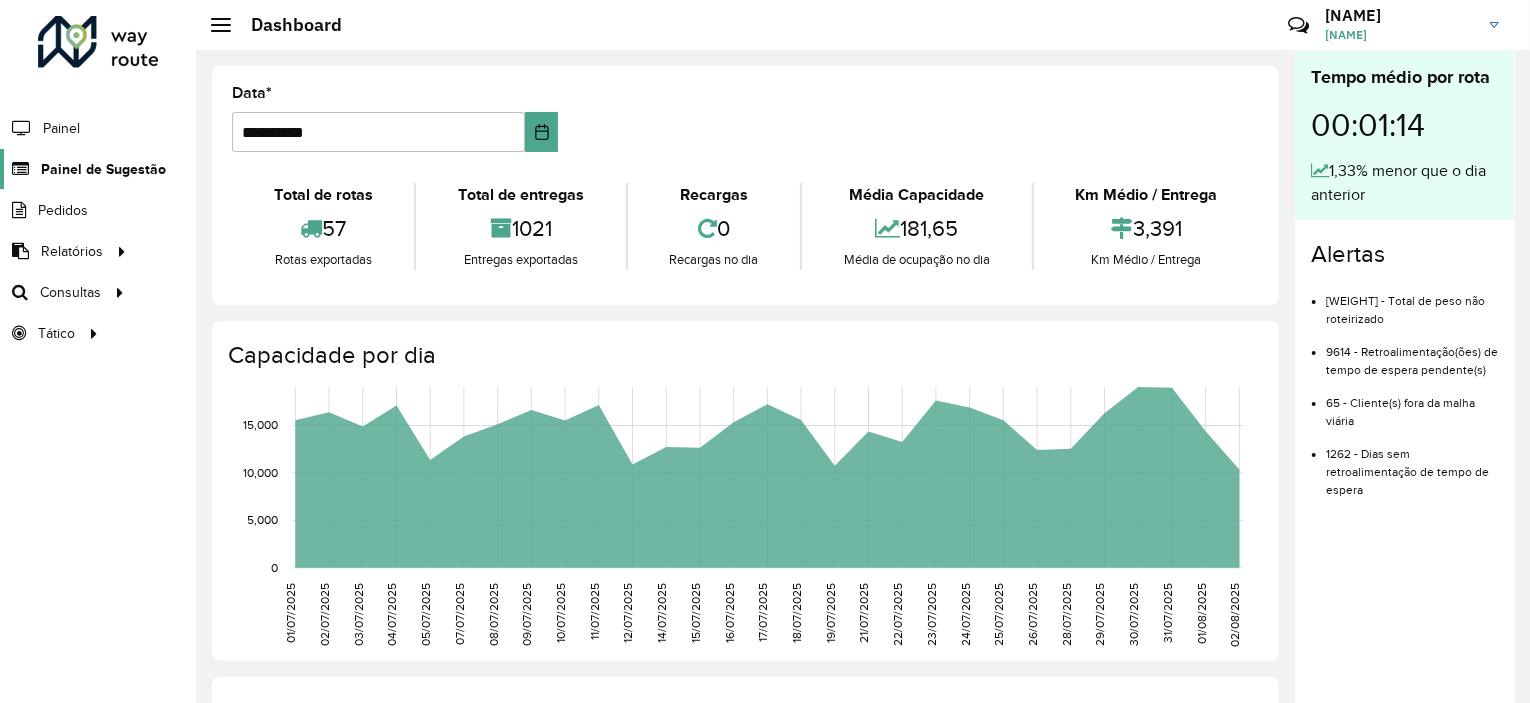 click on "Painel de Sugestão" 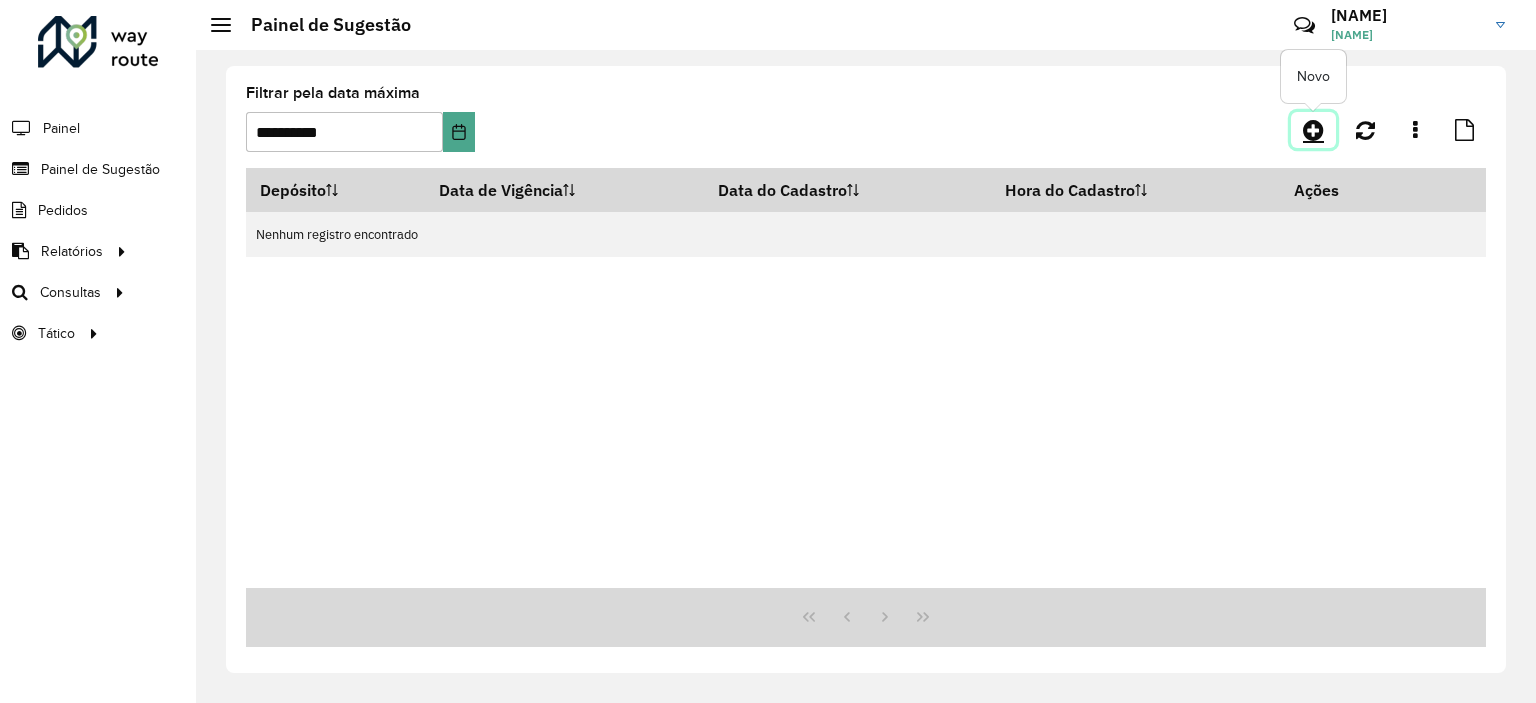 click 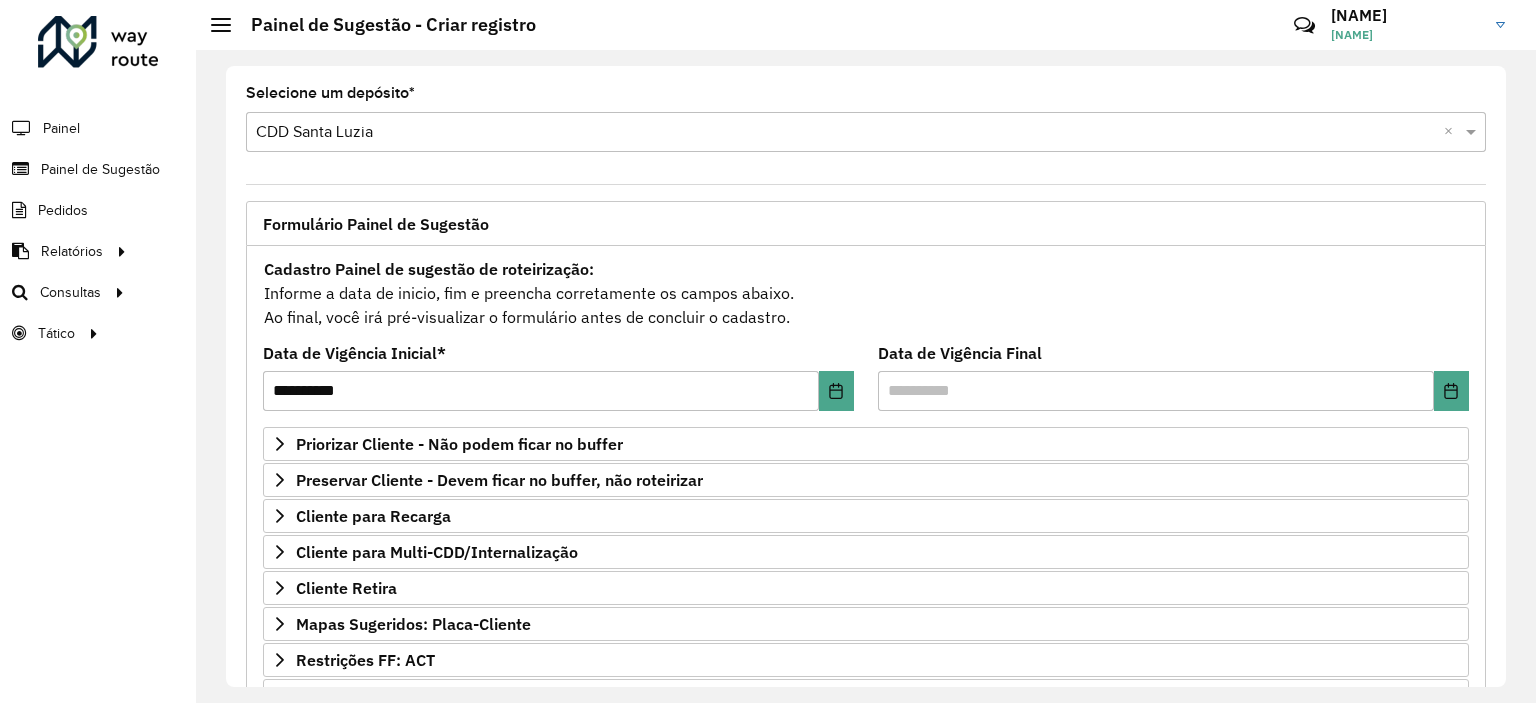 scroll, scrollTop: 286, scrollLeft: 0, axis: vertical 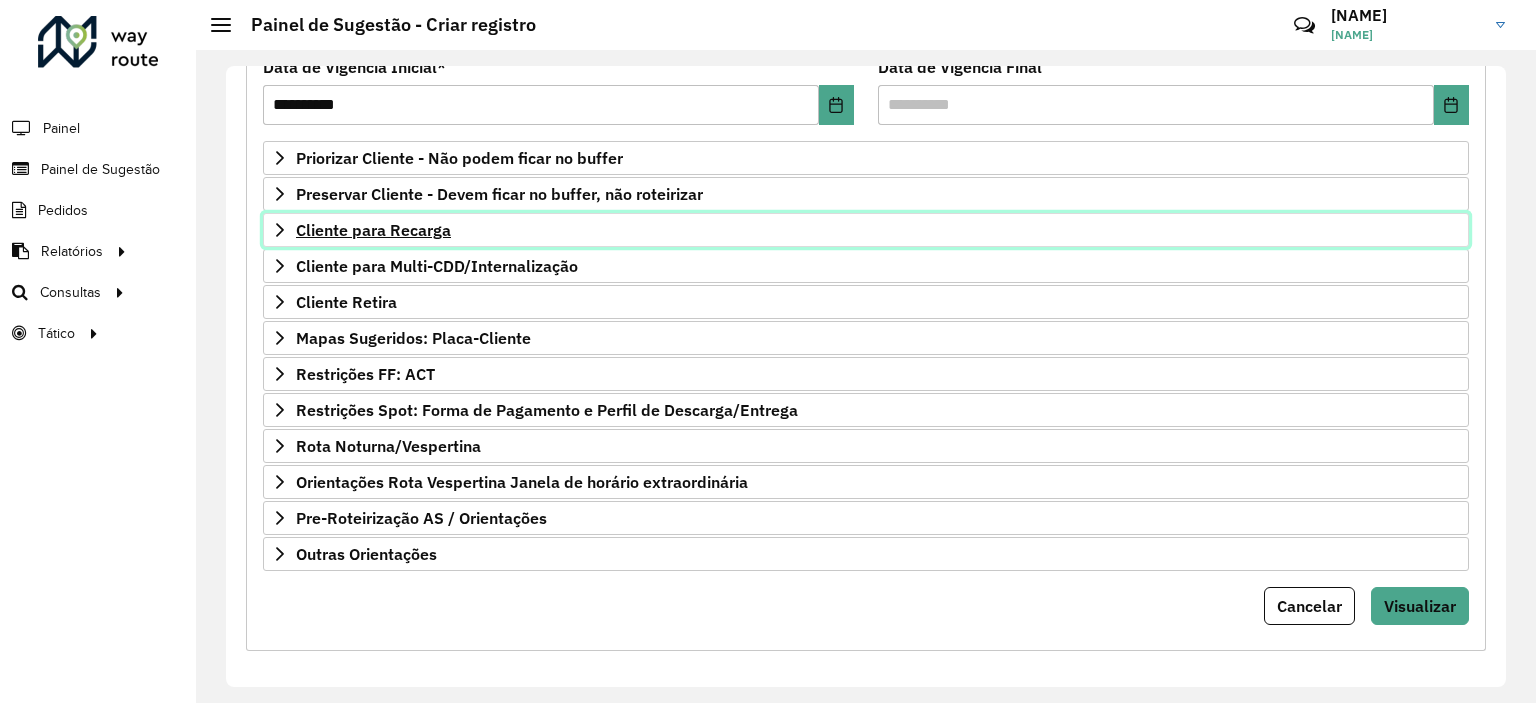 click on "Cliente para Recarga" at bounding box center (373, 230) 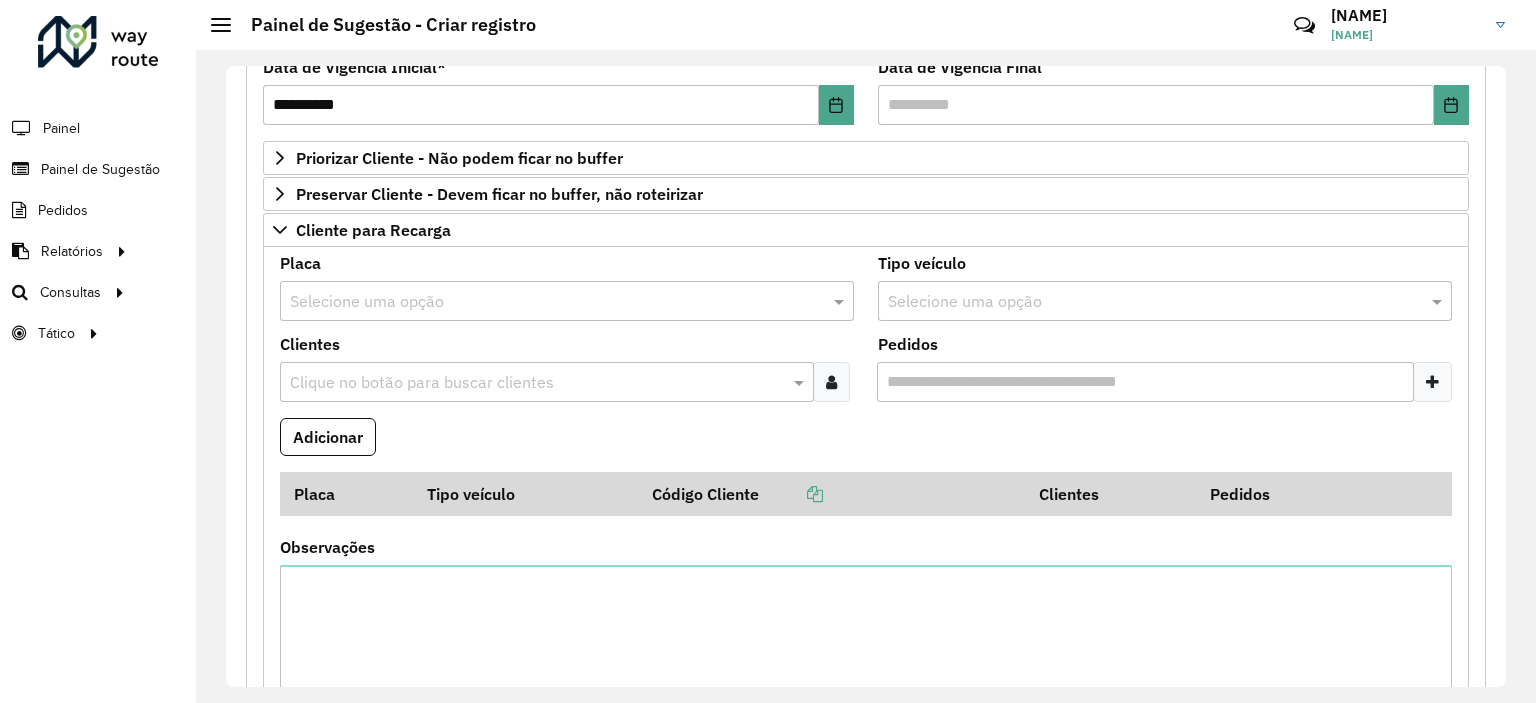 click at bounding box center (547, 302) 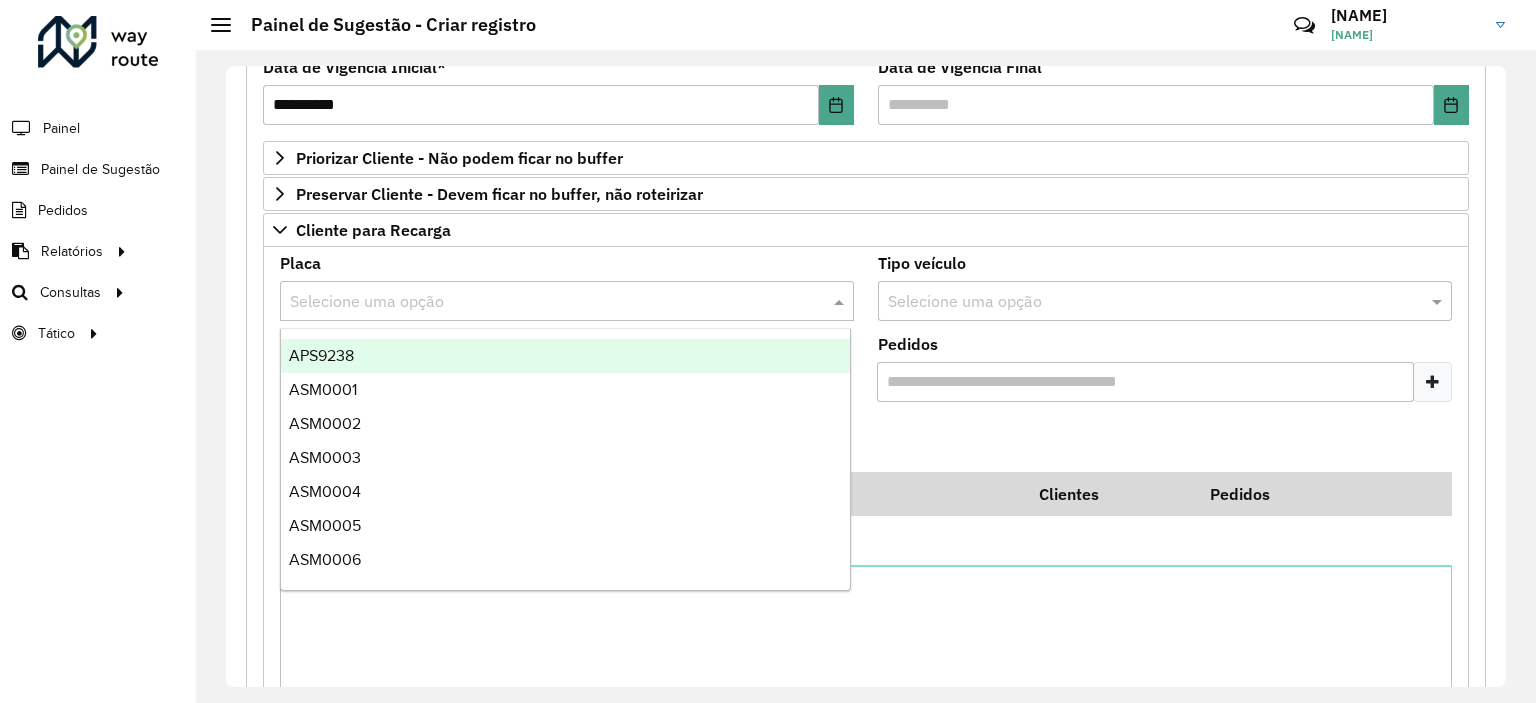 click on "Selecione uma opção" at bounding box center [567, 301] 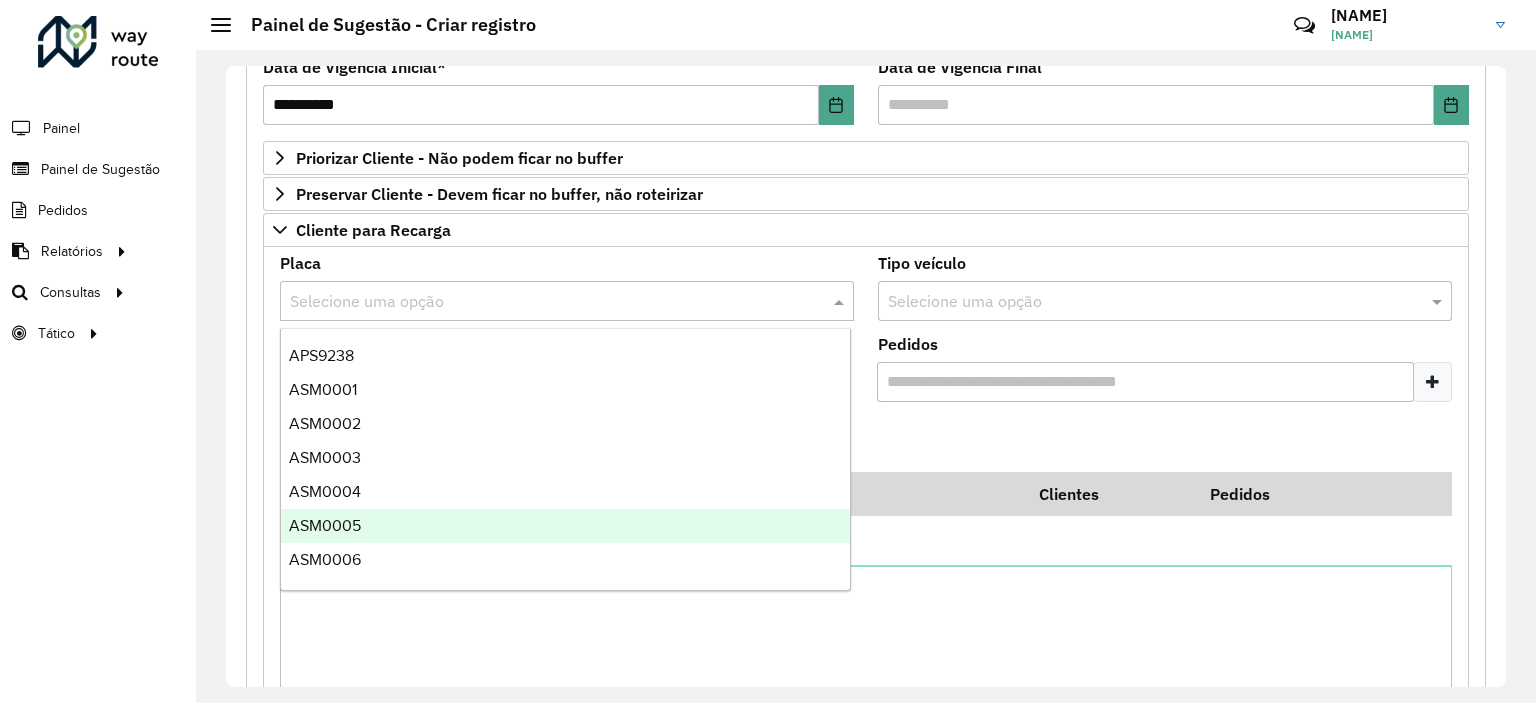 click on "Adicionar" at bounding box center [866, 445] 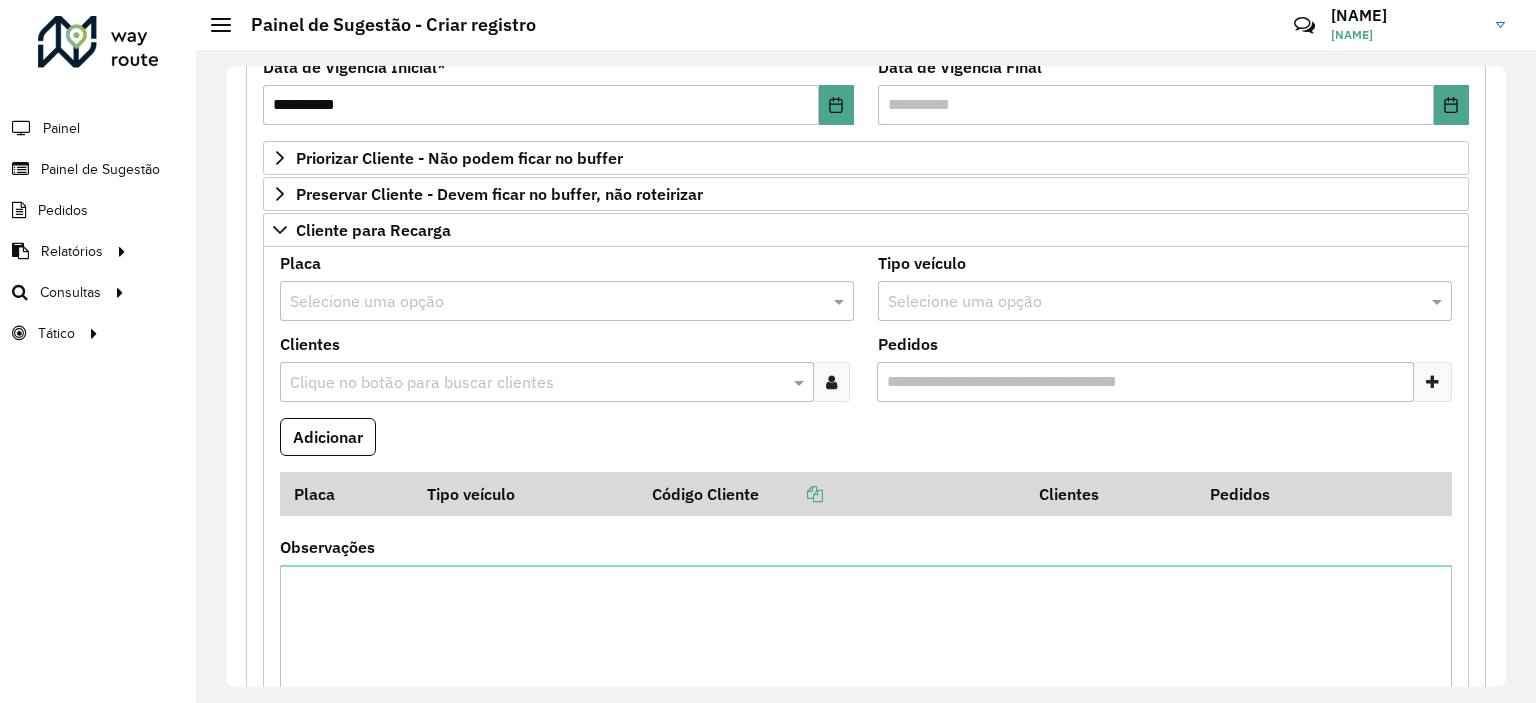 click at bounding box center (537, 383) 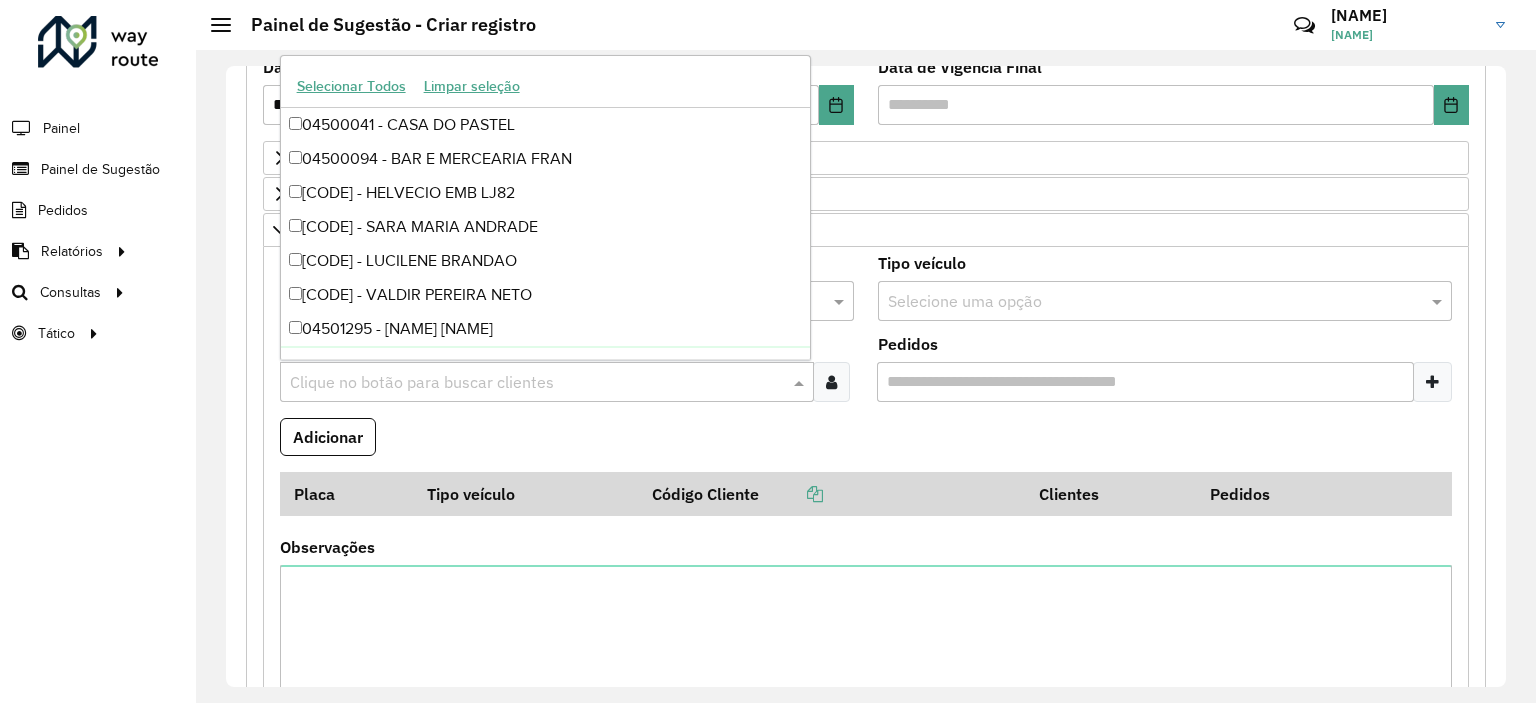 paste on "**********" 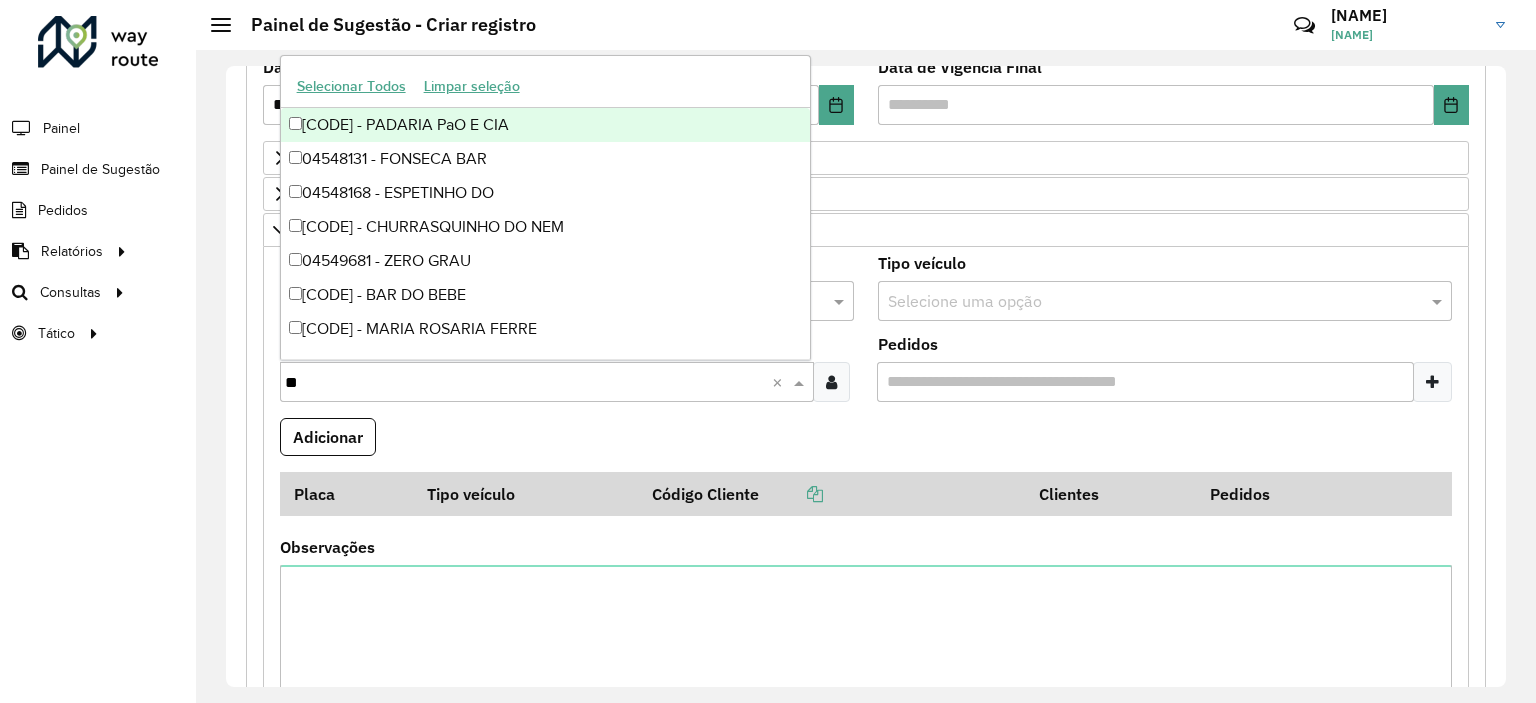type on "*" 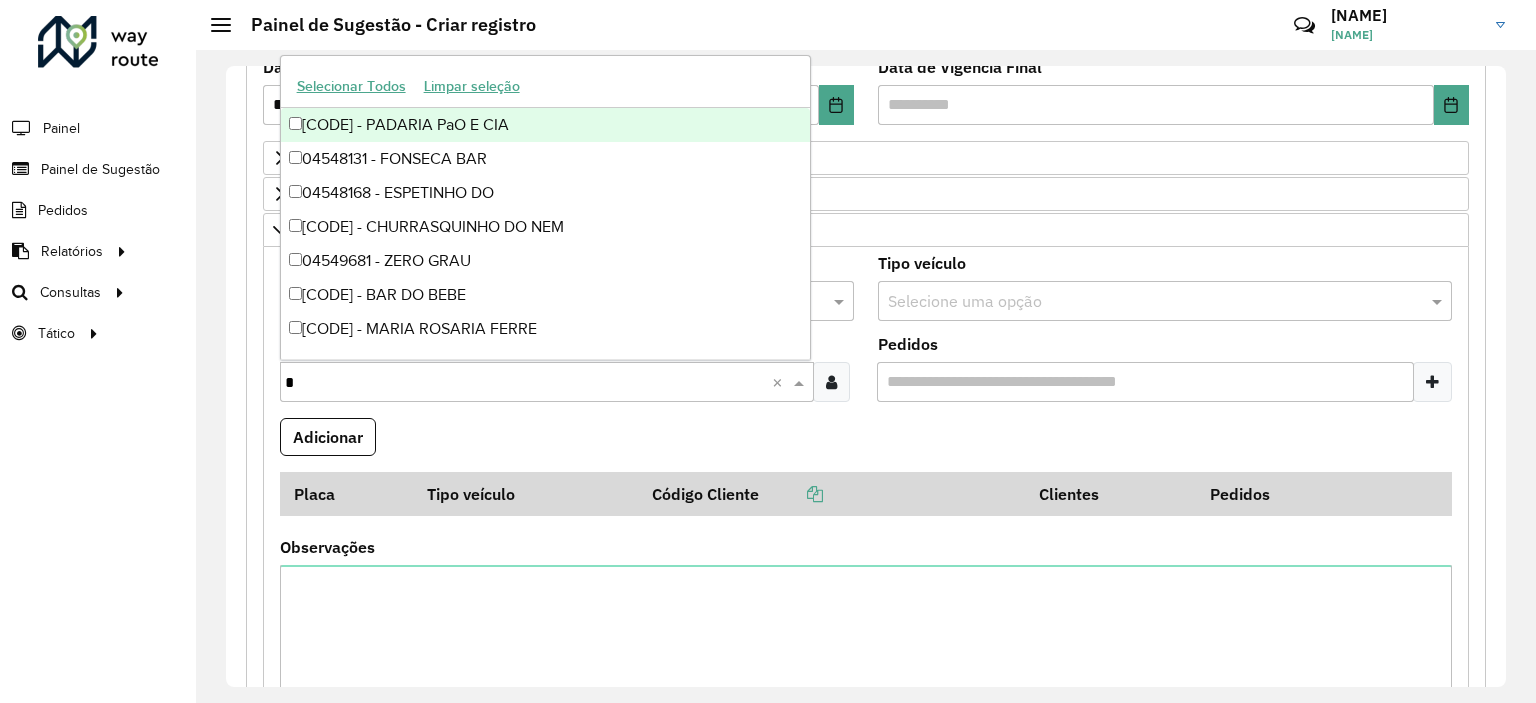 type 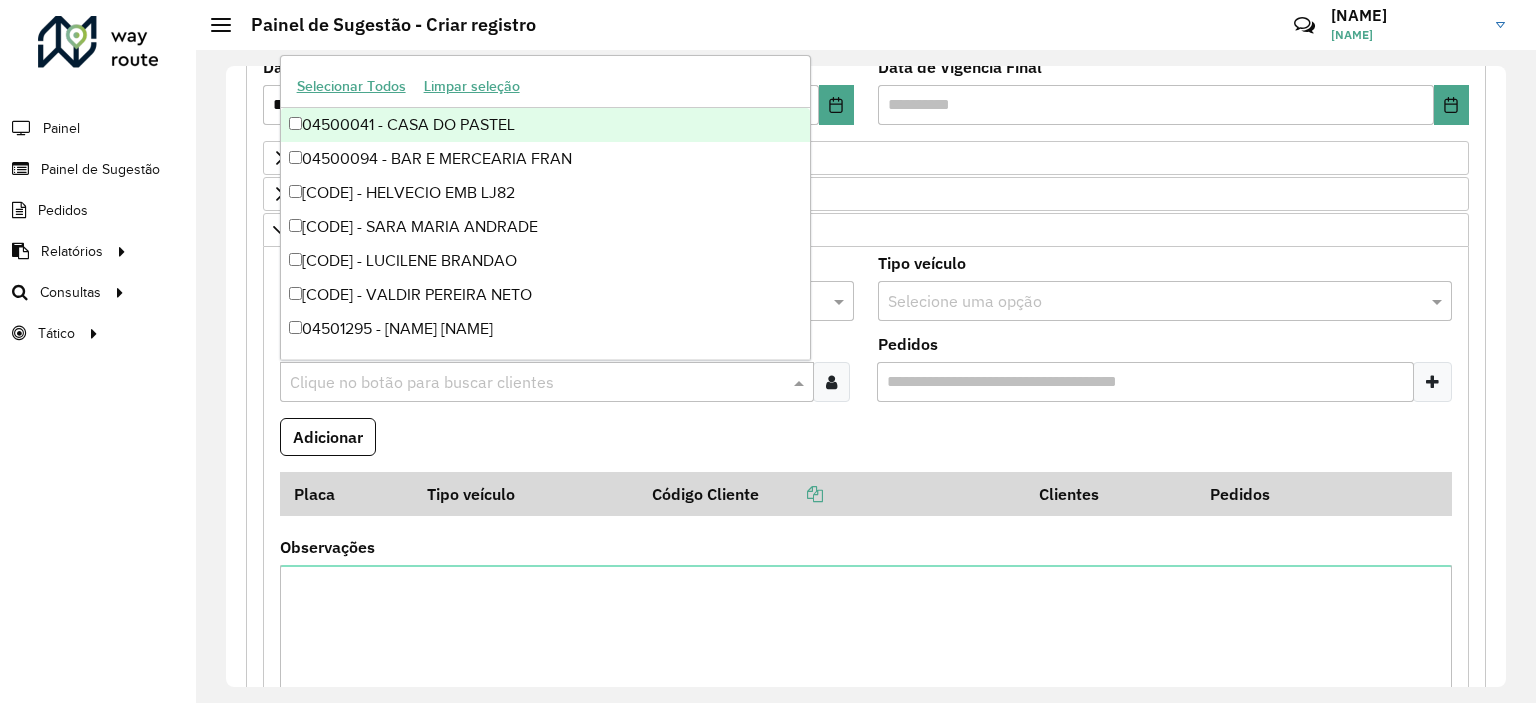 click at bounding box center (831, 382) 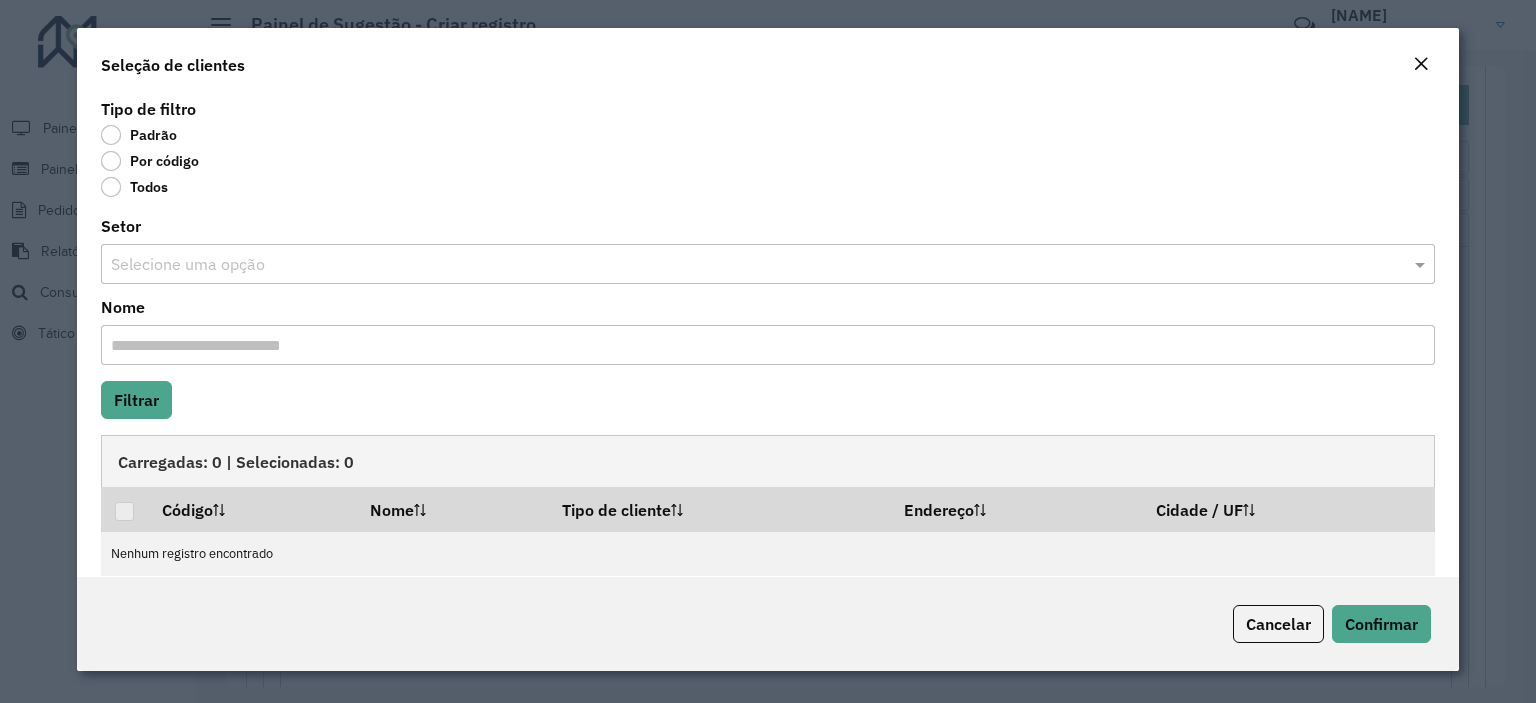 click on "Por código" 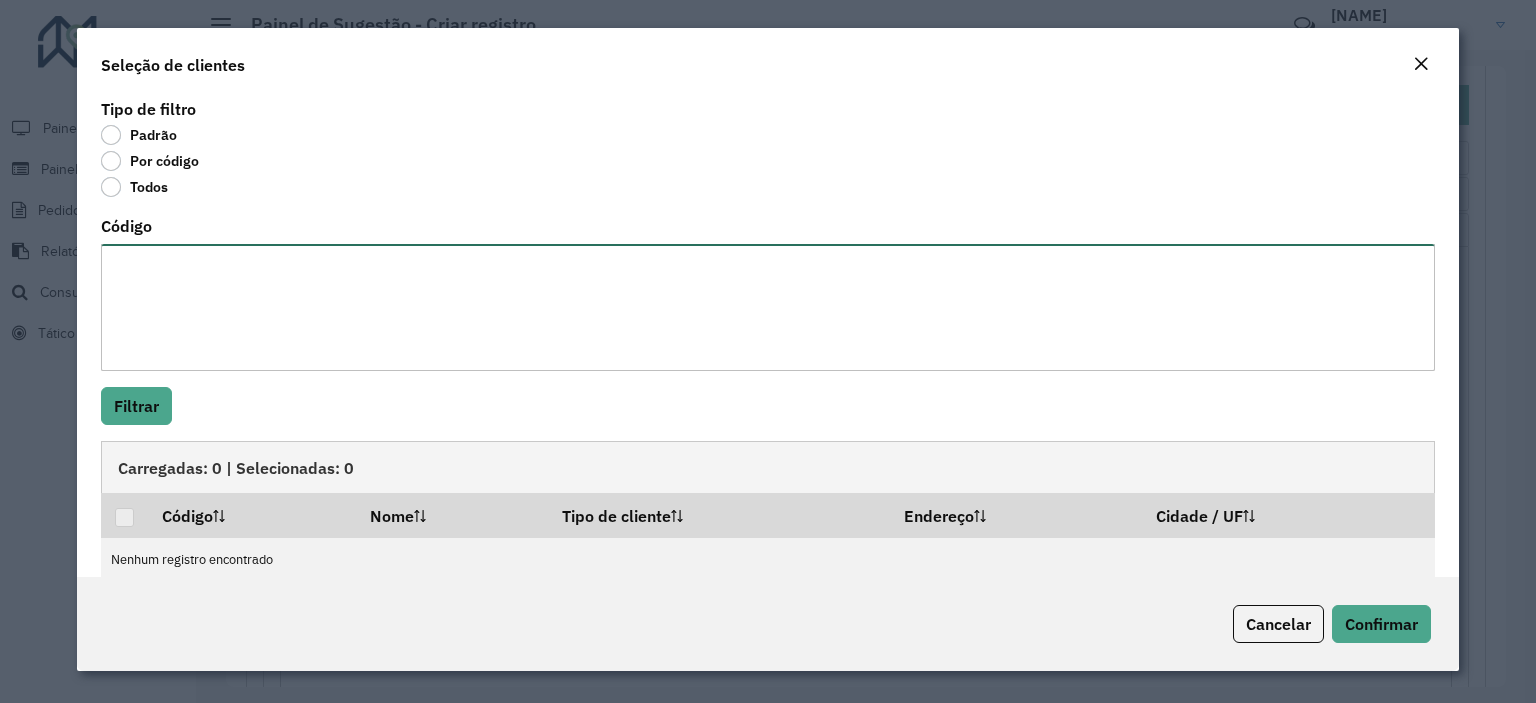 click on "Código" at bounding box center [768, 307] 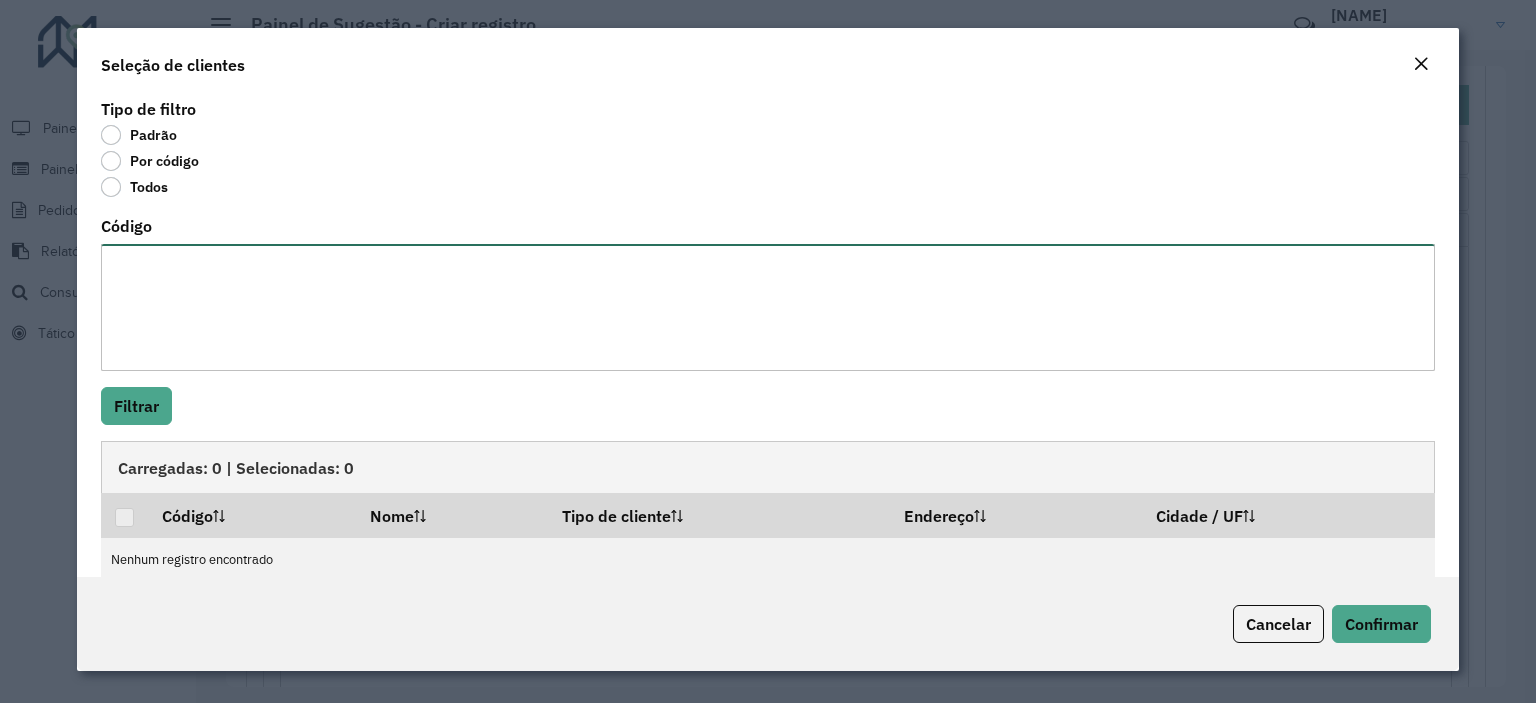 paste on "*****
*****" 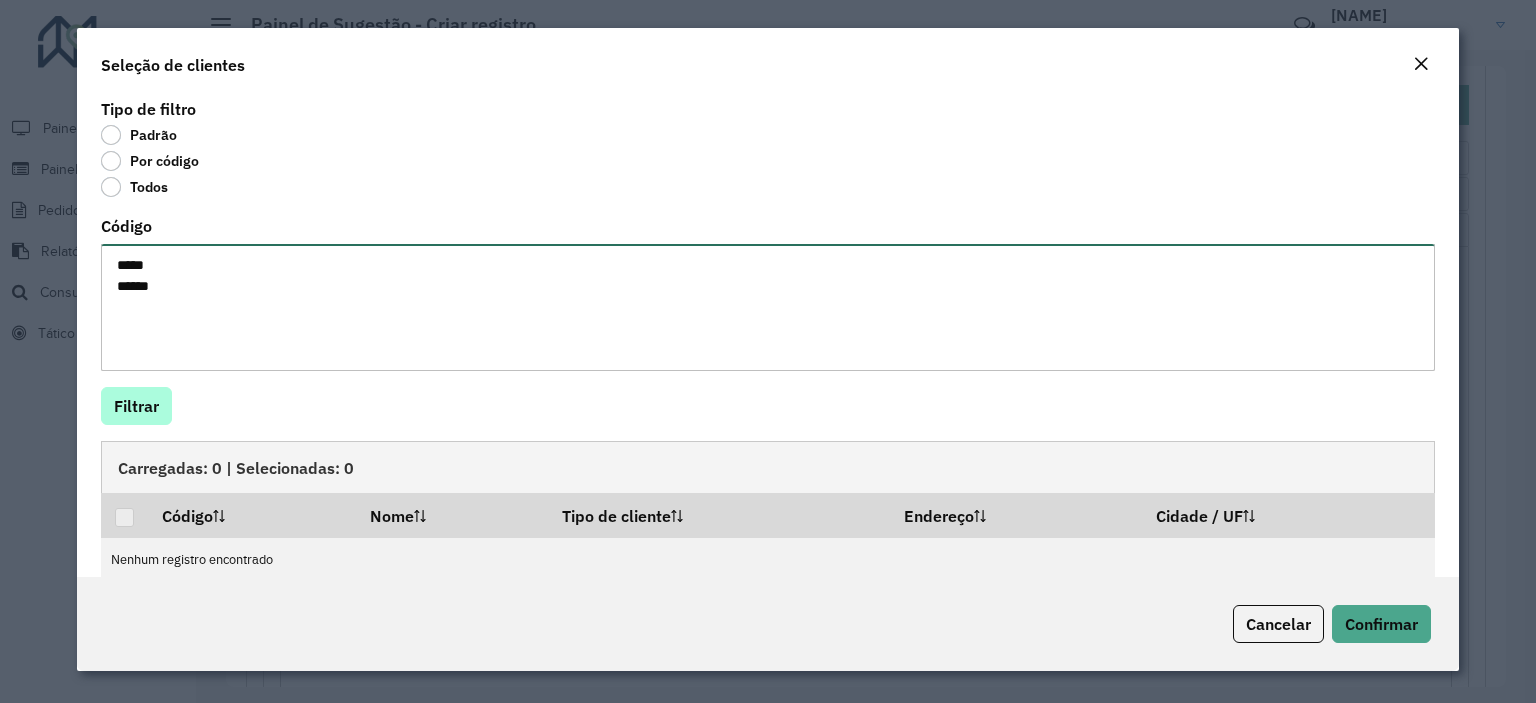 type on "*****
*****" 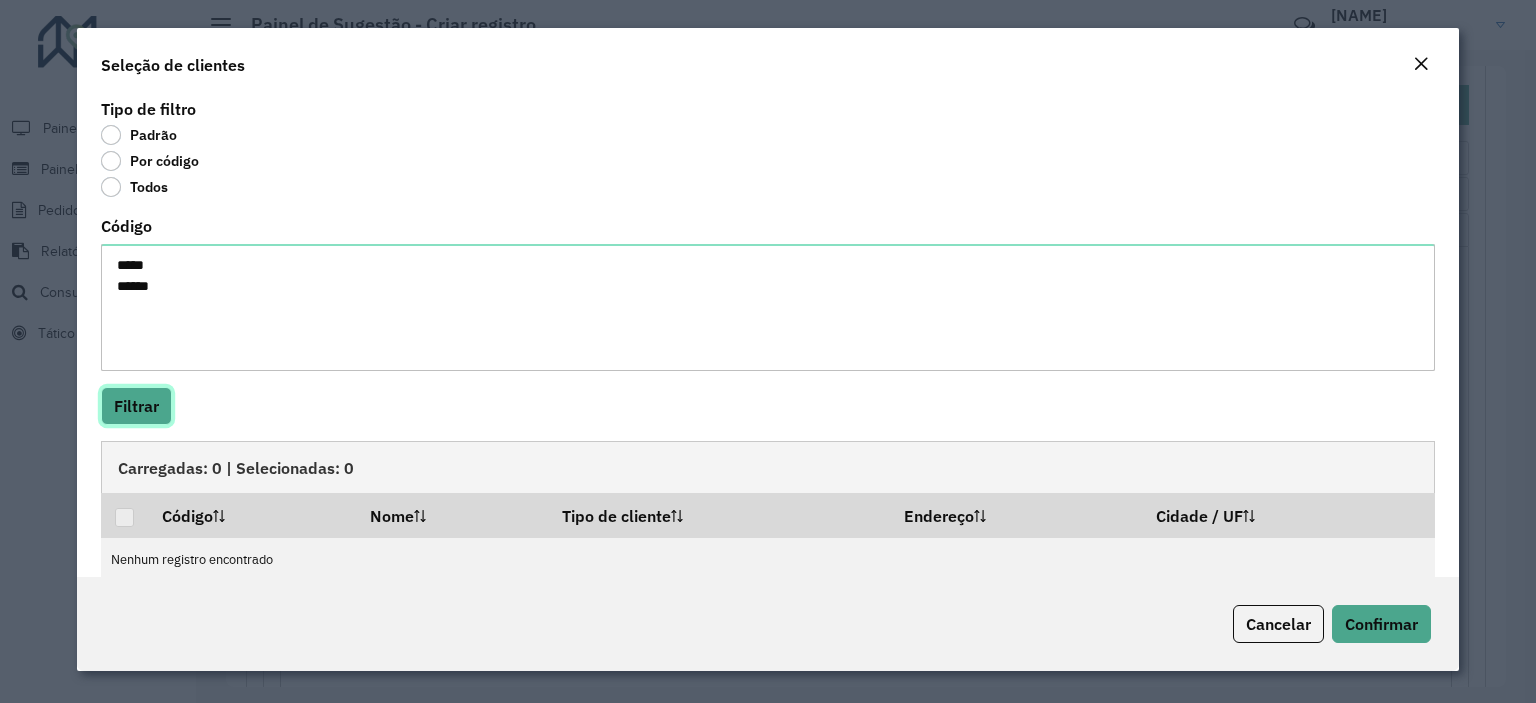 click on "Filtrar" 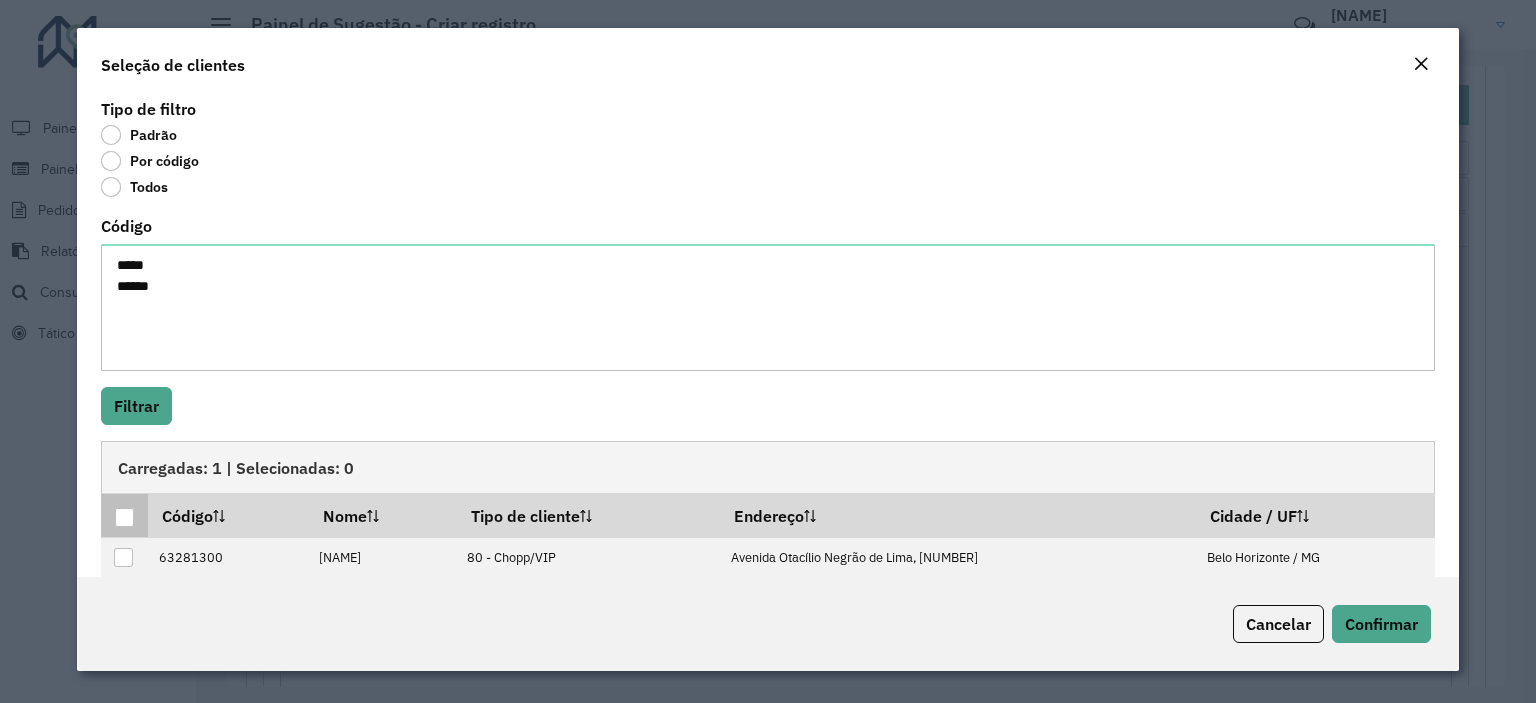 click at bounding box center [124, 517] 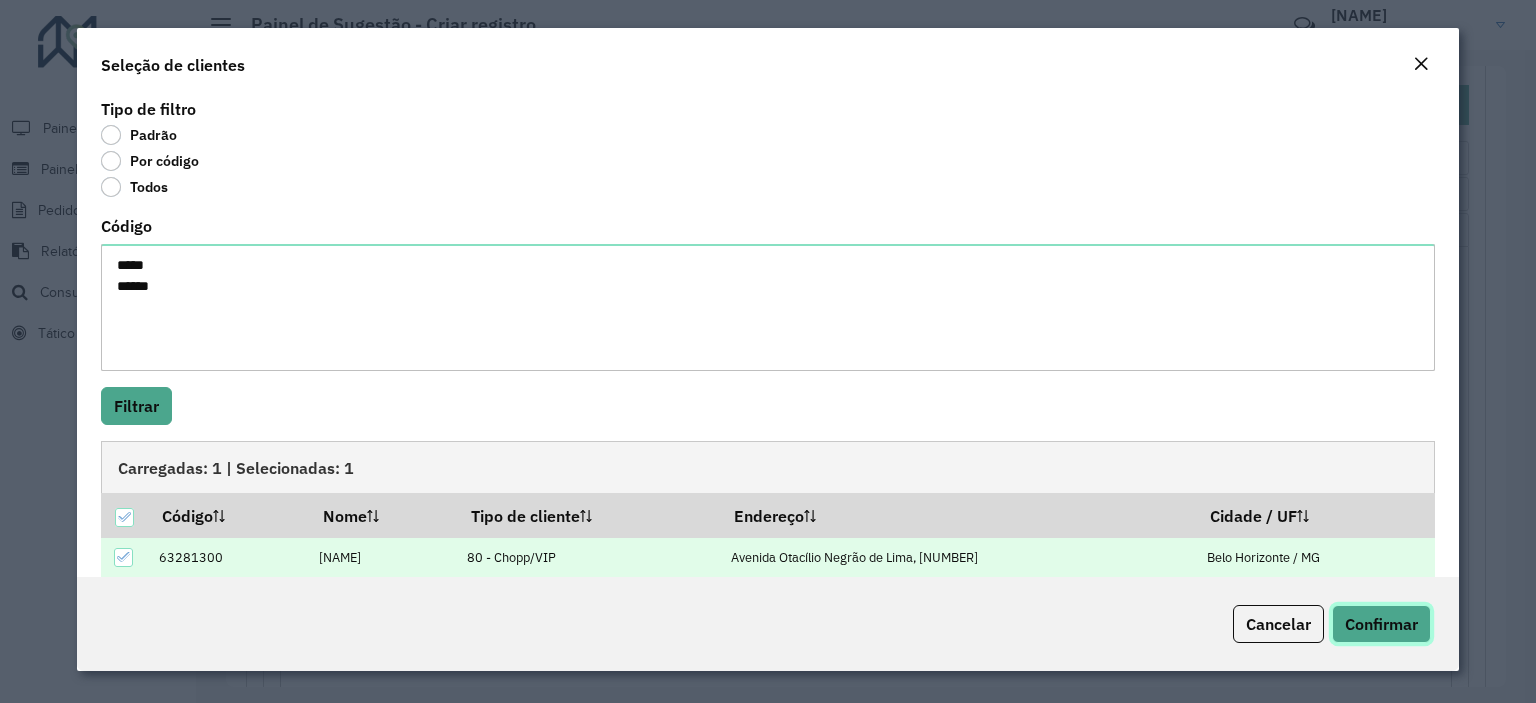 click on "Confirmar" 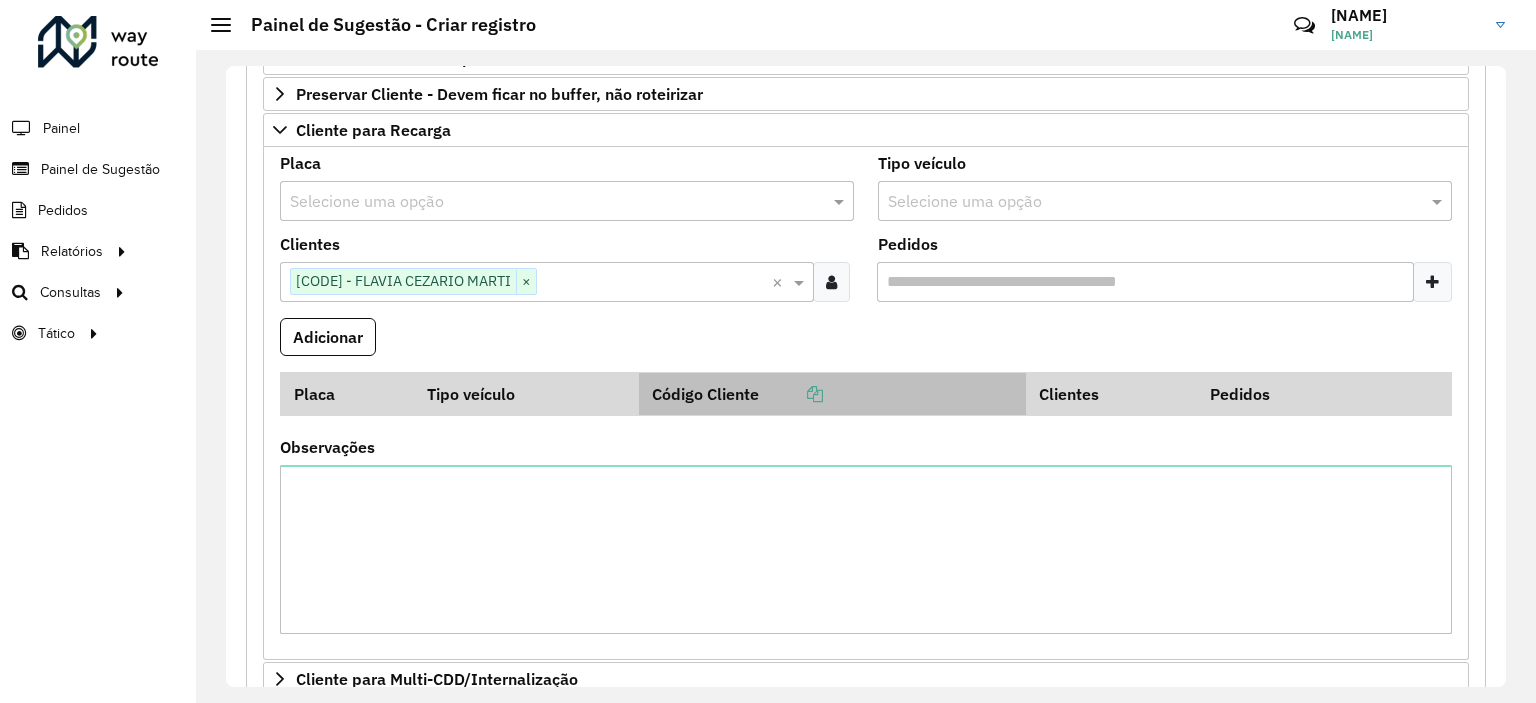 scroll, scrollTop: 486, scrollLeft: 0, axis: vertical 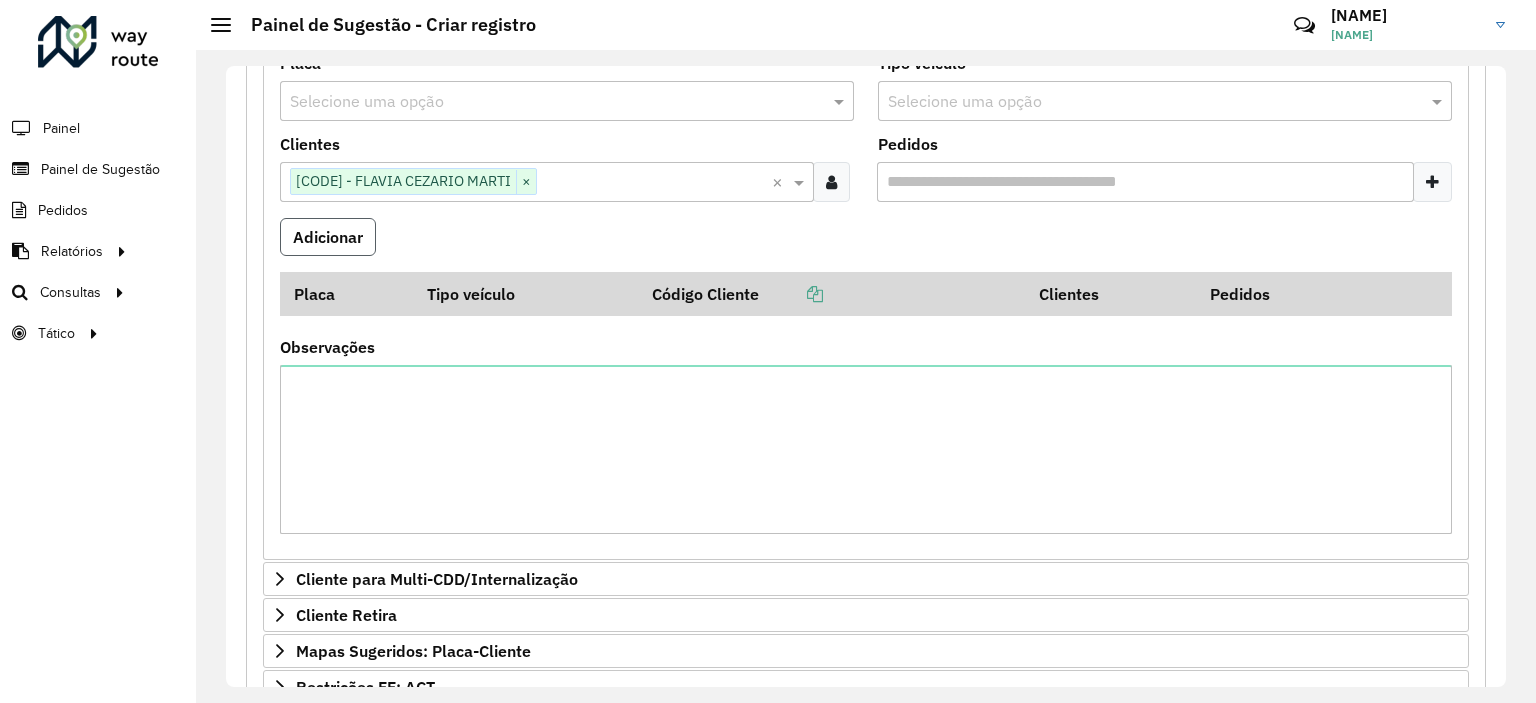 click on "Adicionar" at bounding box center (328, 237) 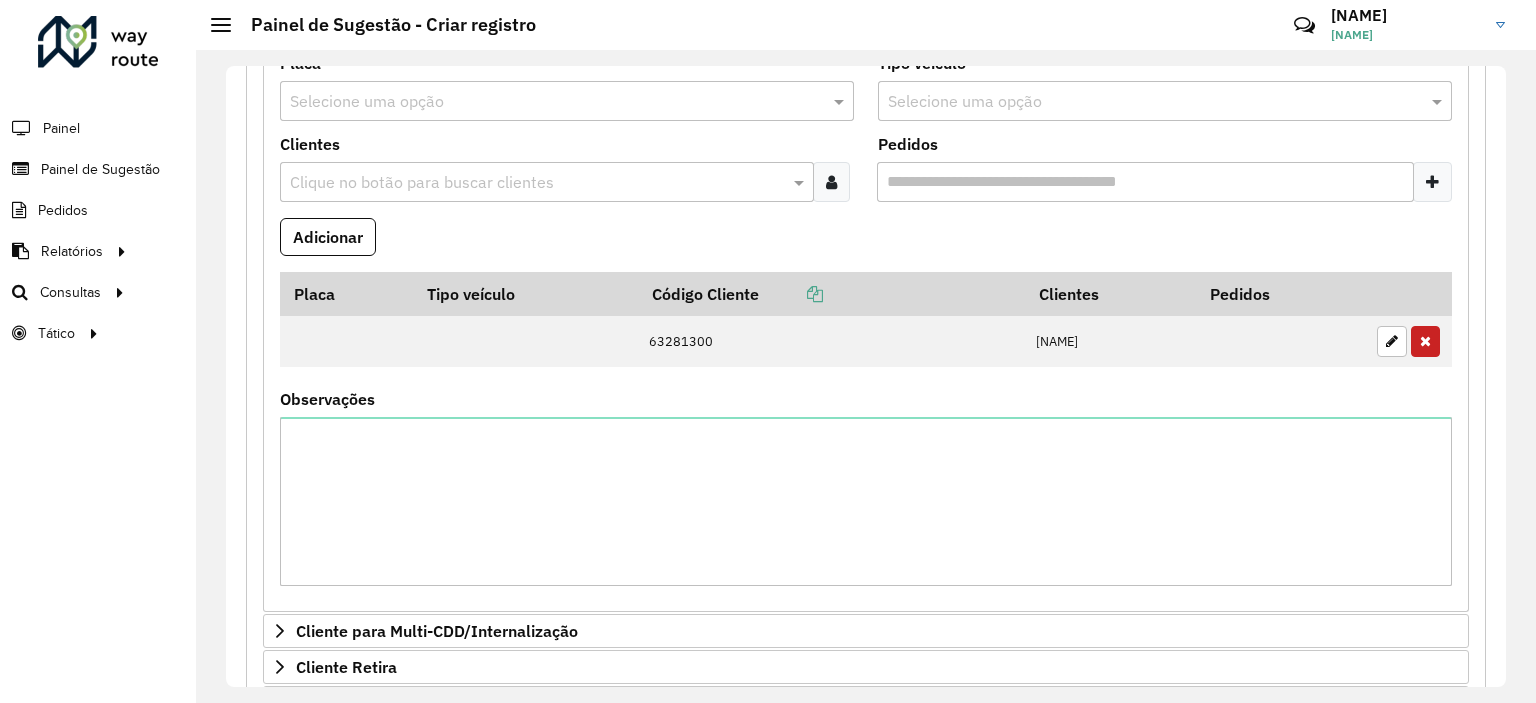 scroll, scrollTop: 386, scrollLeft: 0, axis: vertical 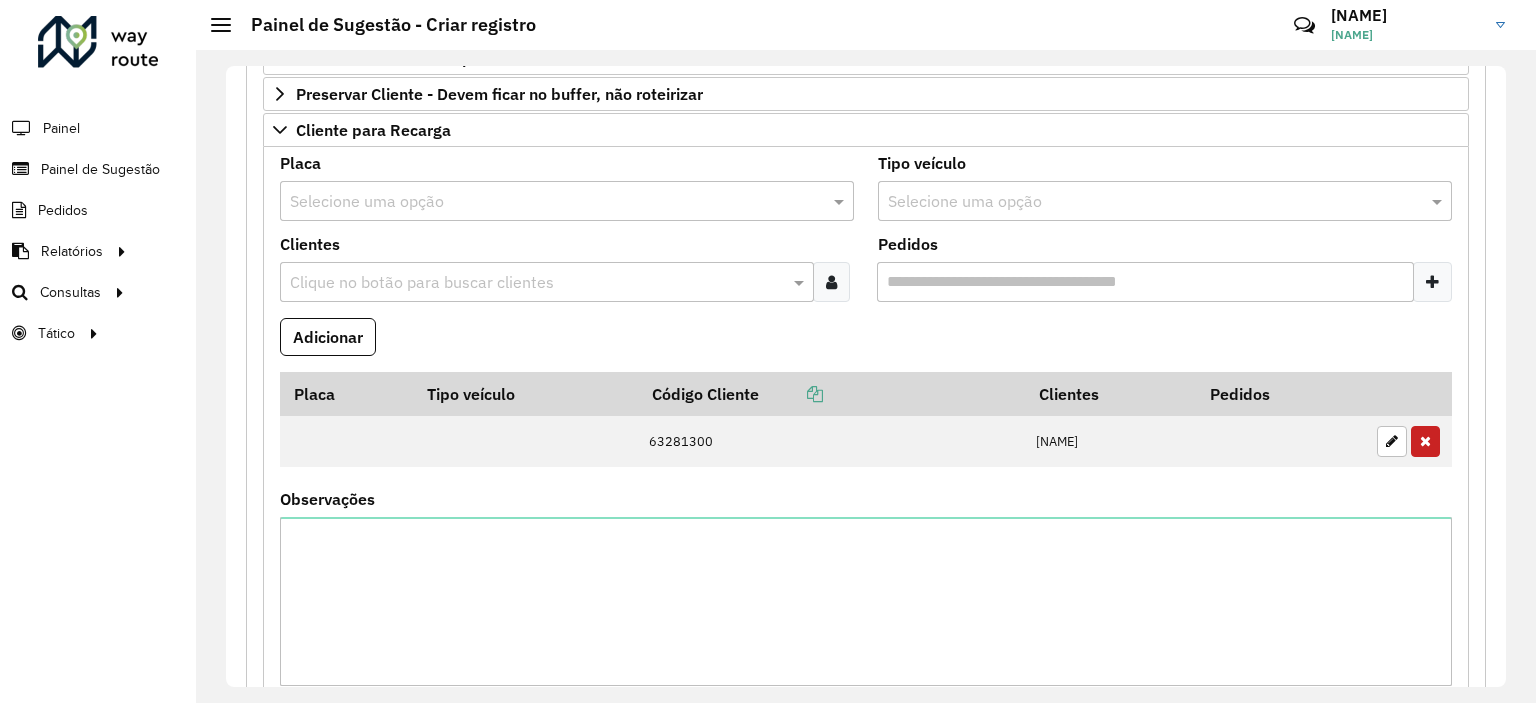 click at bounding box center (831, 282) 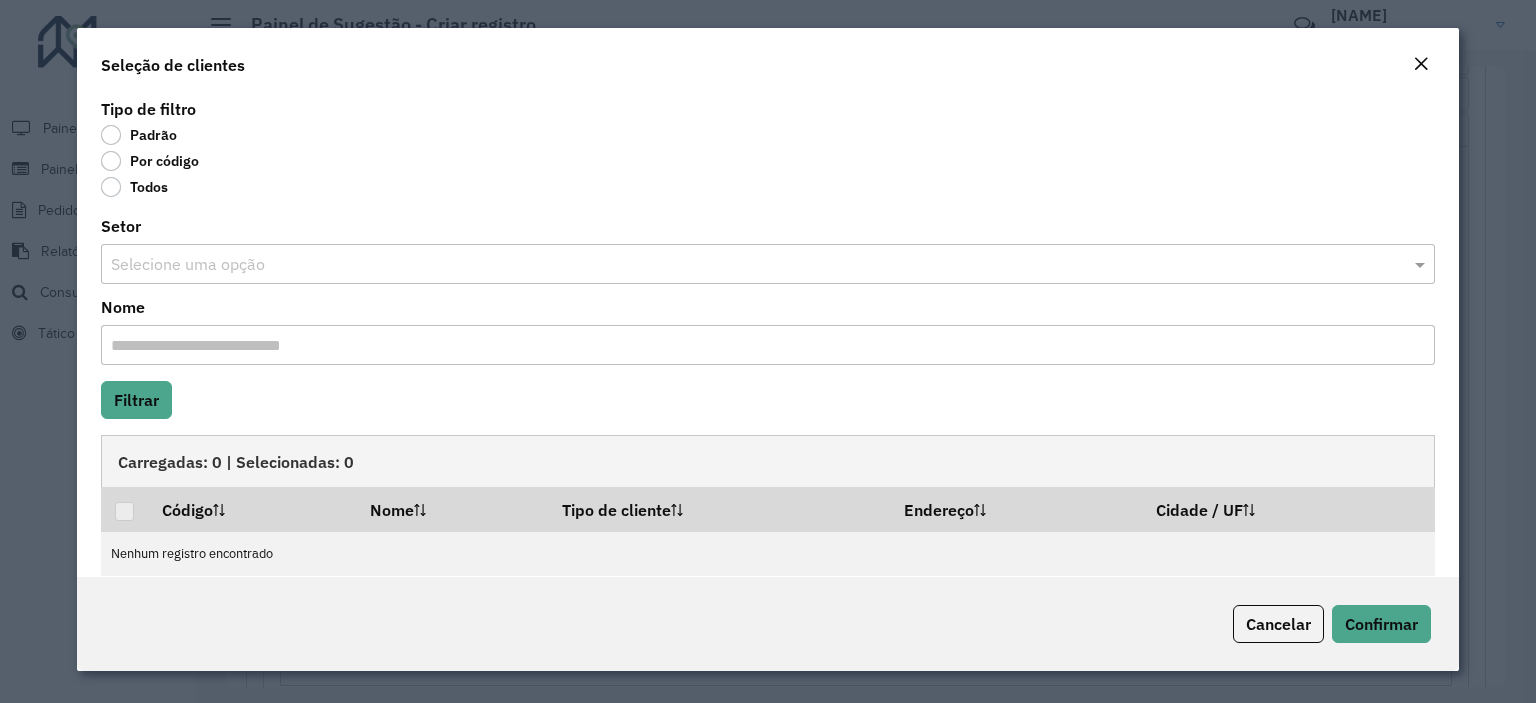 click 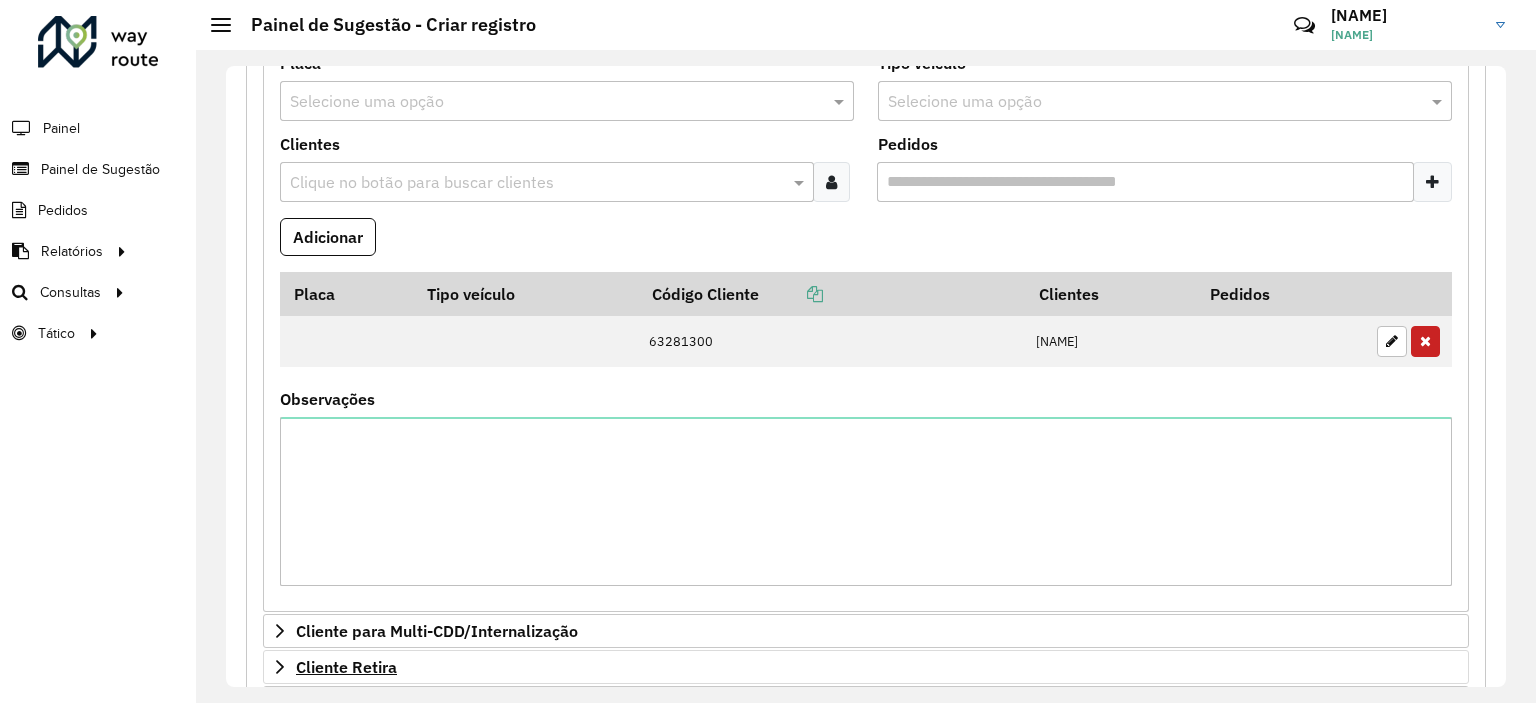 scroll, scrollTop: 286, scrollLeft: 0, axis: vertical 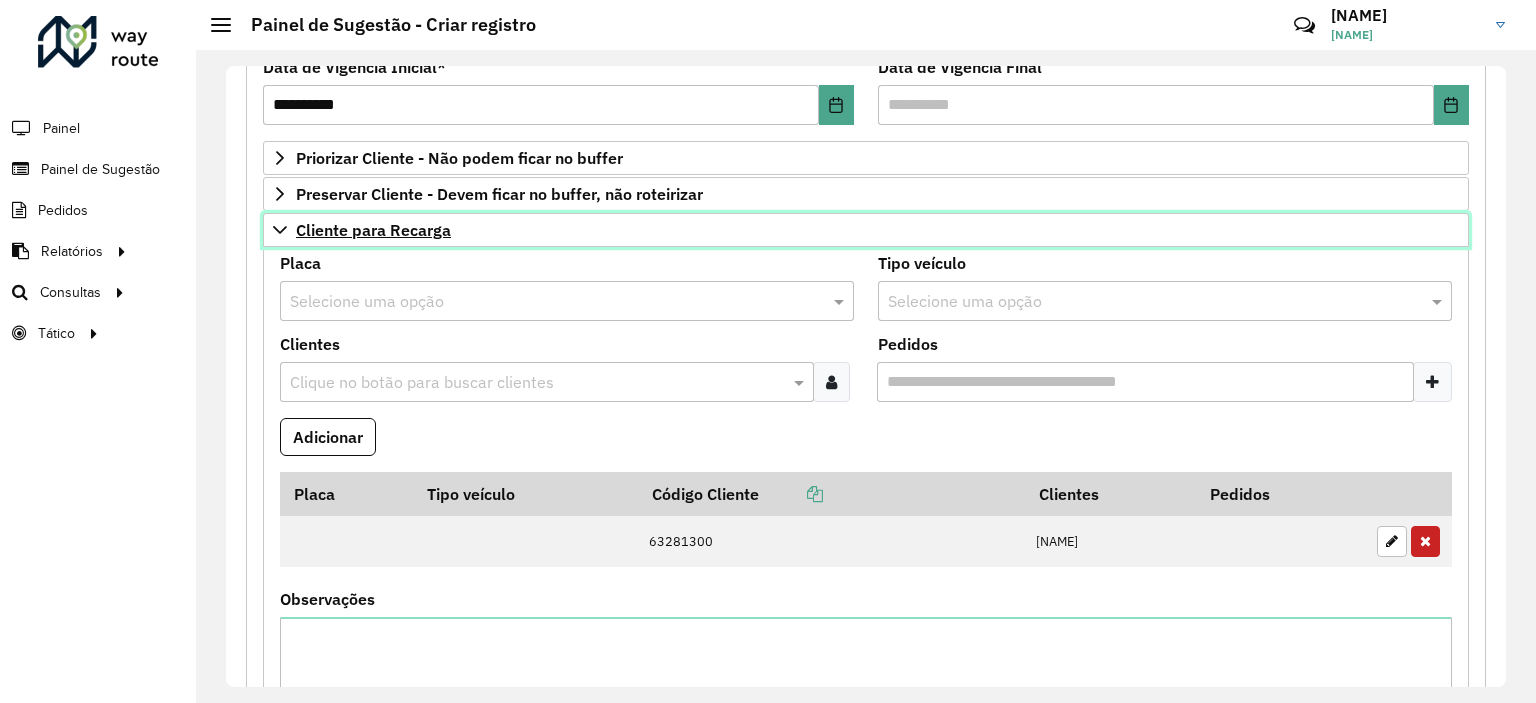 click 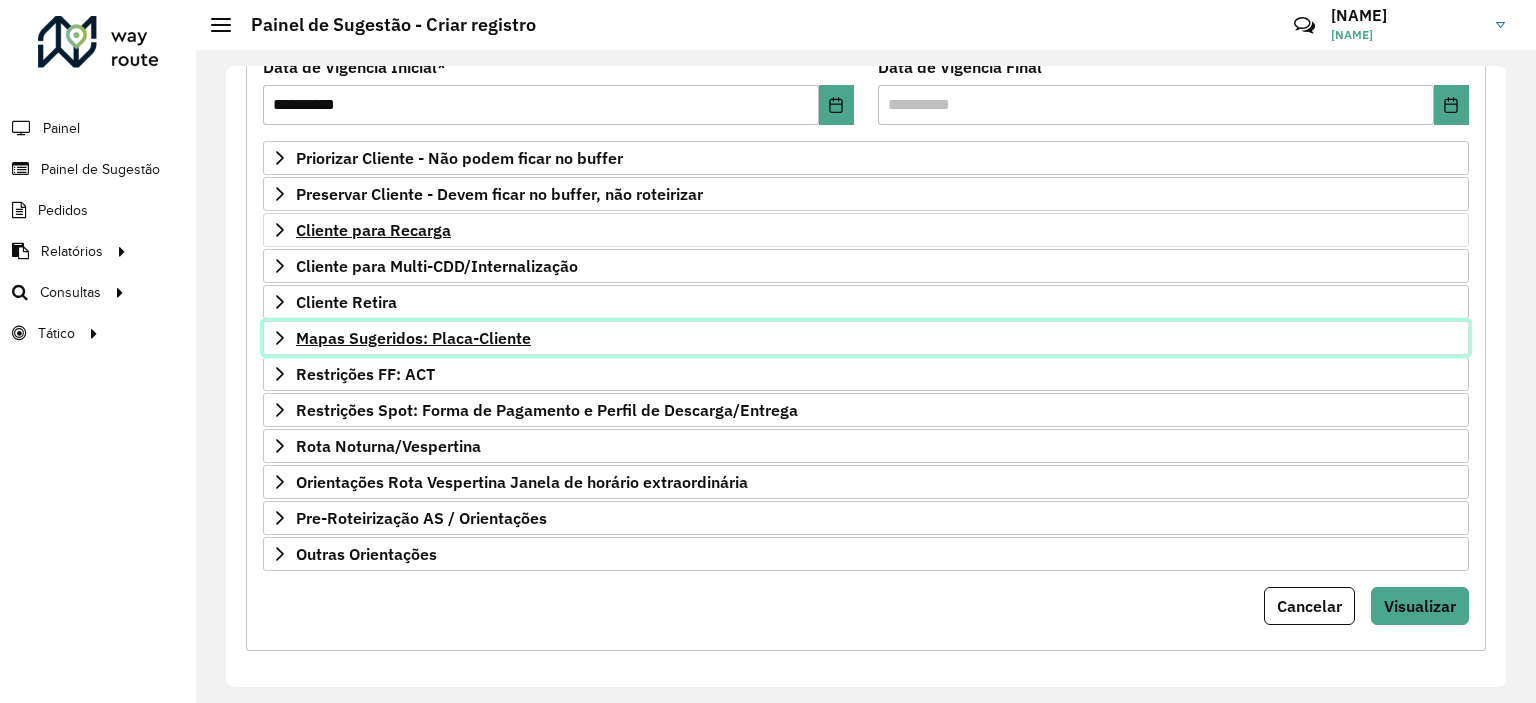 click on "Mapas Sugeridos: Placa-Cliente" at bounding box center (413, 338) 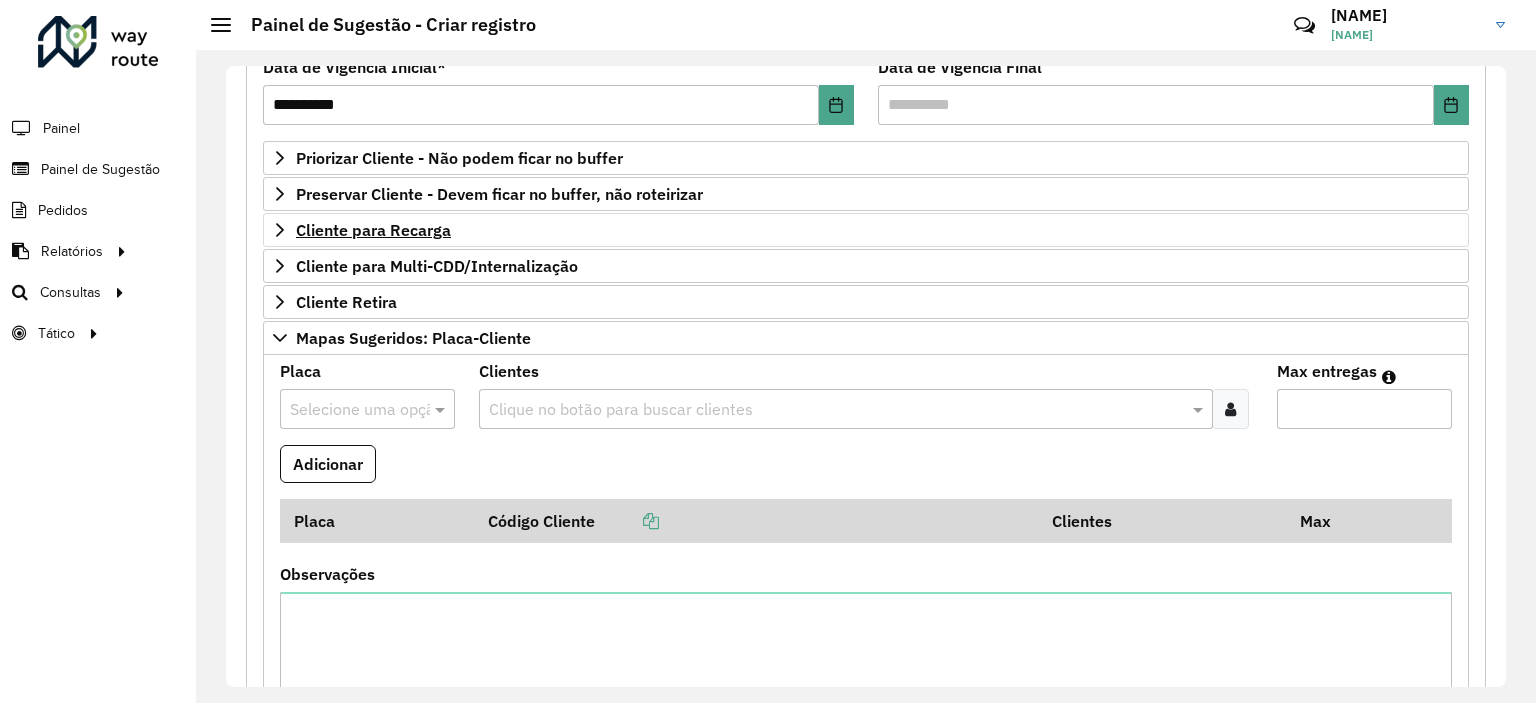 click on "Selecione uma opção" at bounding box center [367, 409] 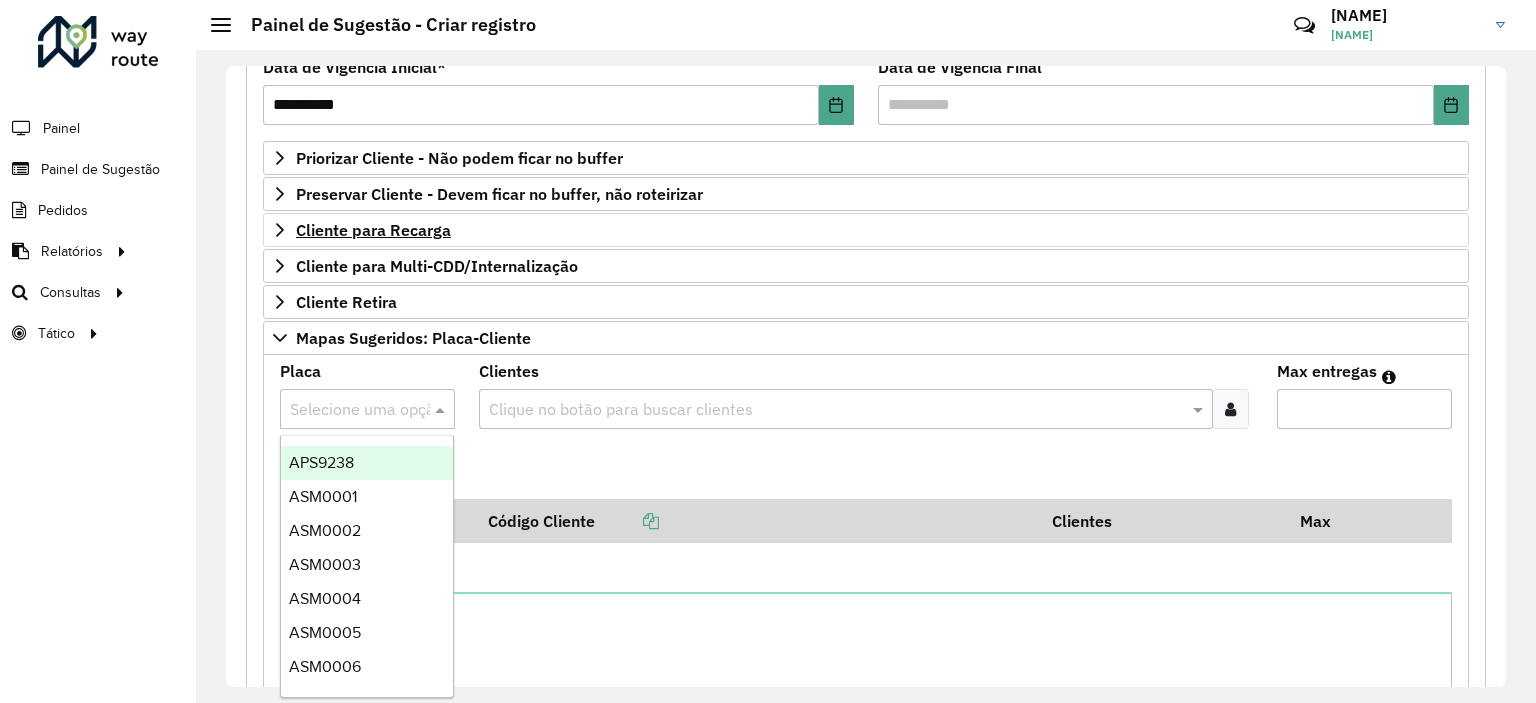 click at bounding box center (347, 410) 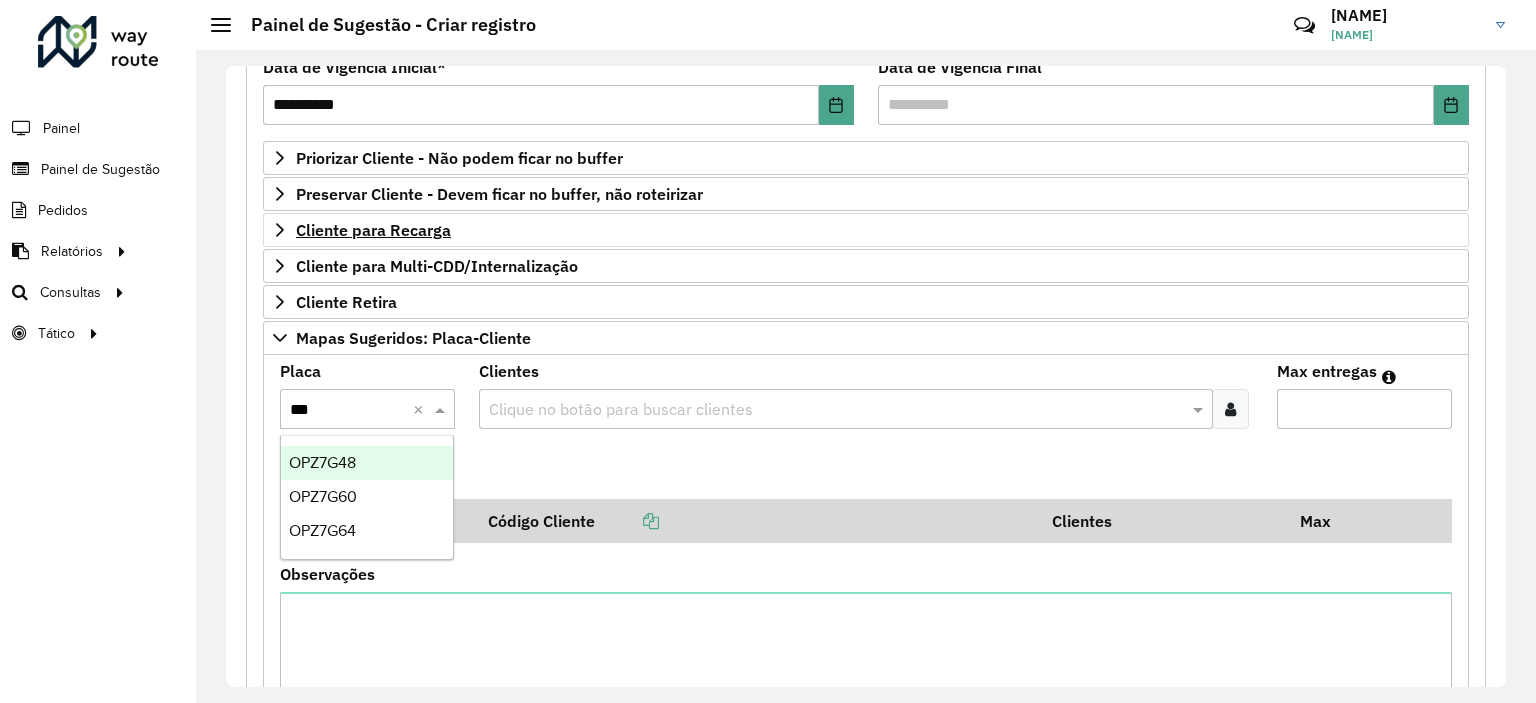 type on "***" 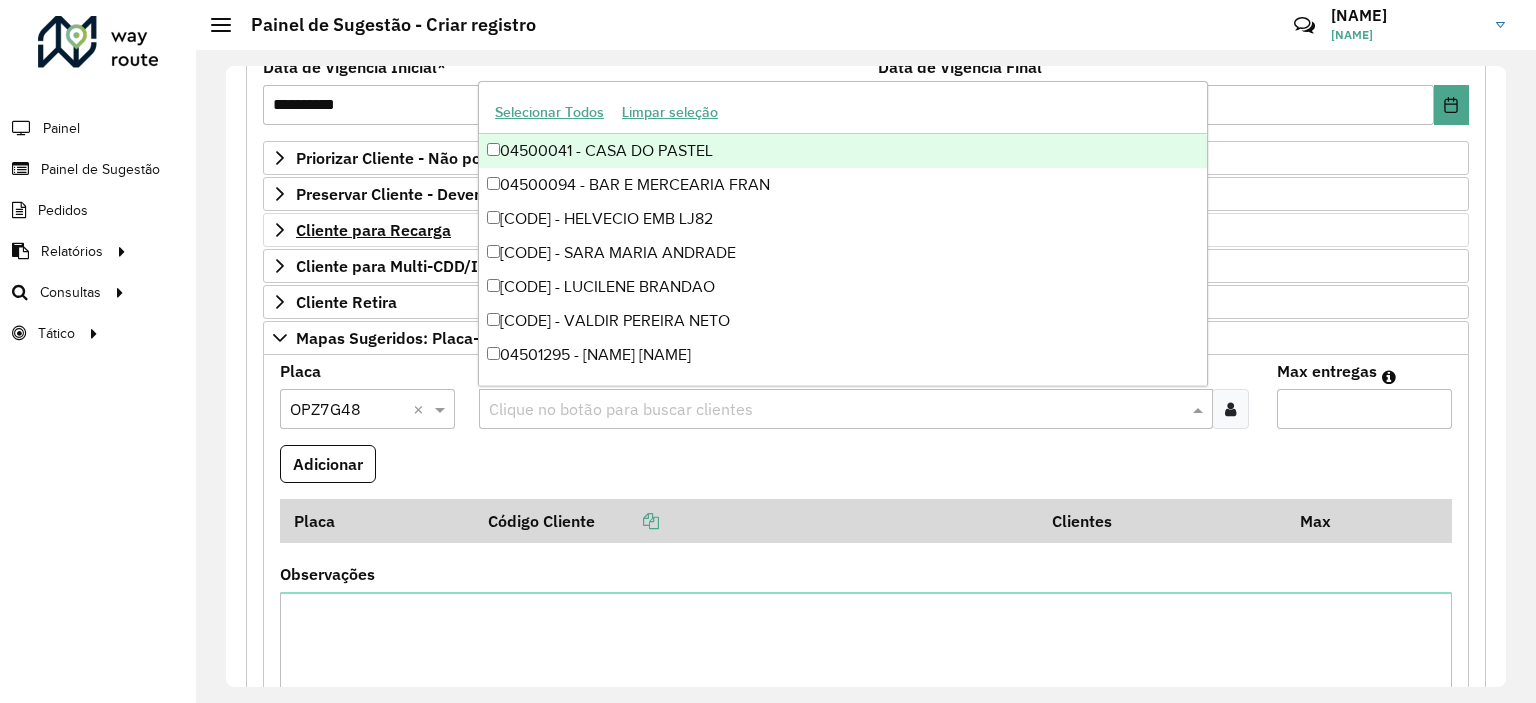 click at bounding box center (835, 410) 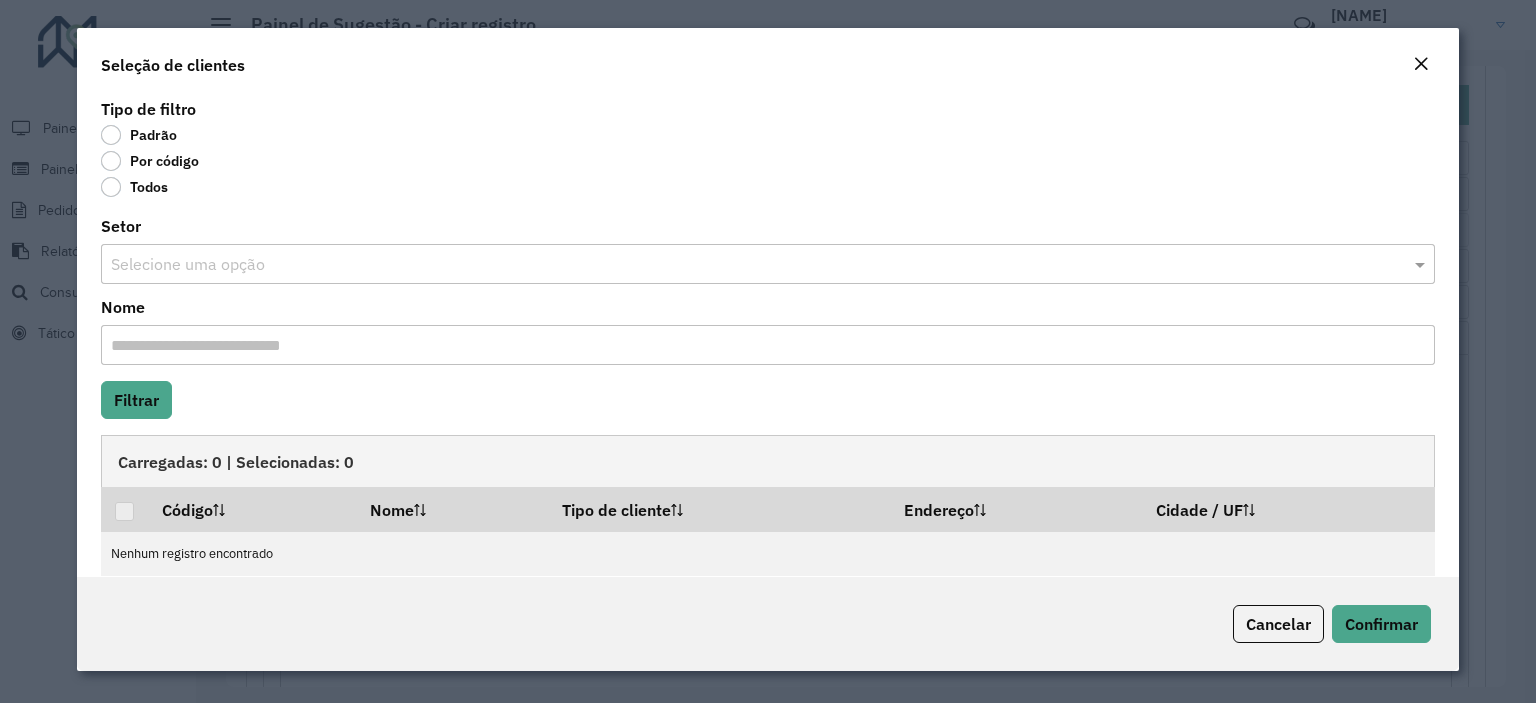 click on "Por código" 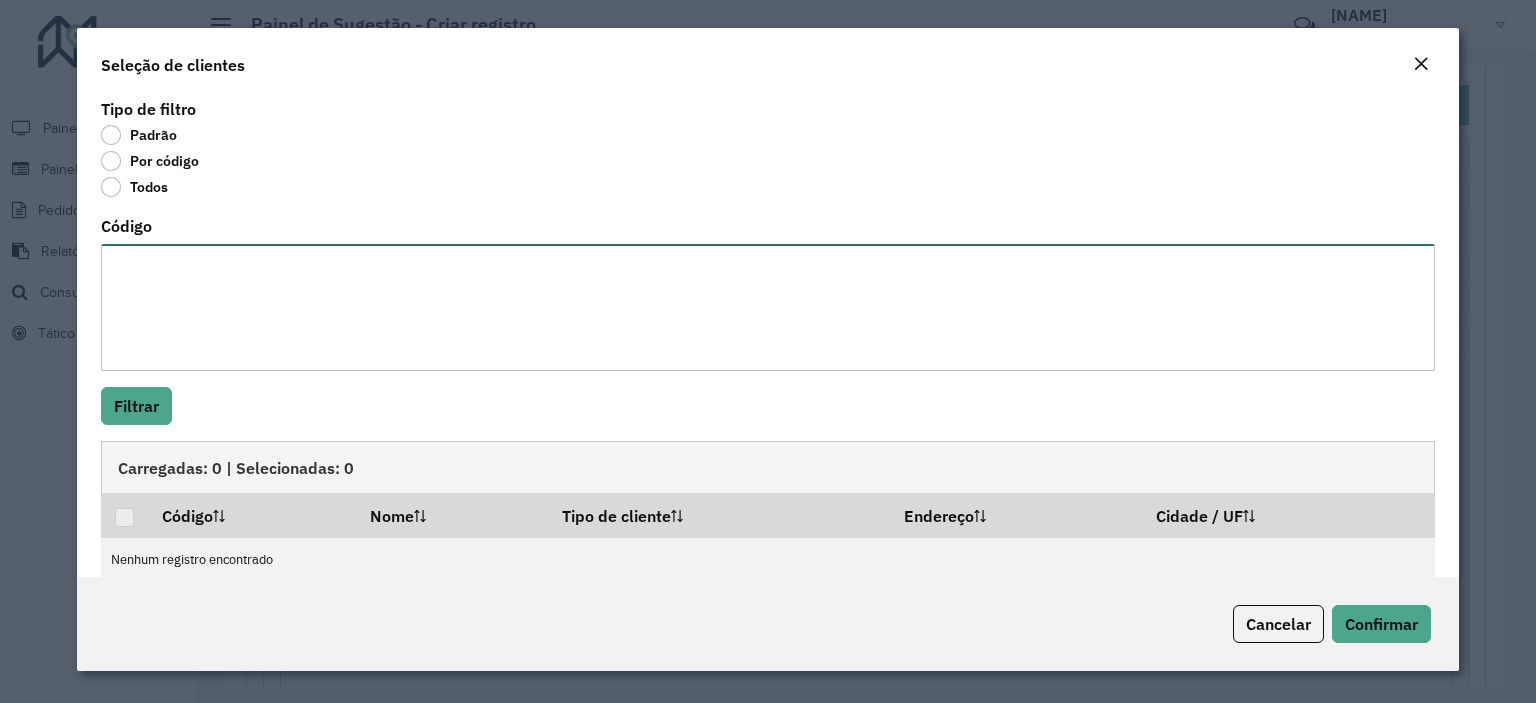 click on "Código" at bounding box center (768, 307) 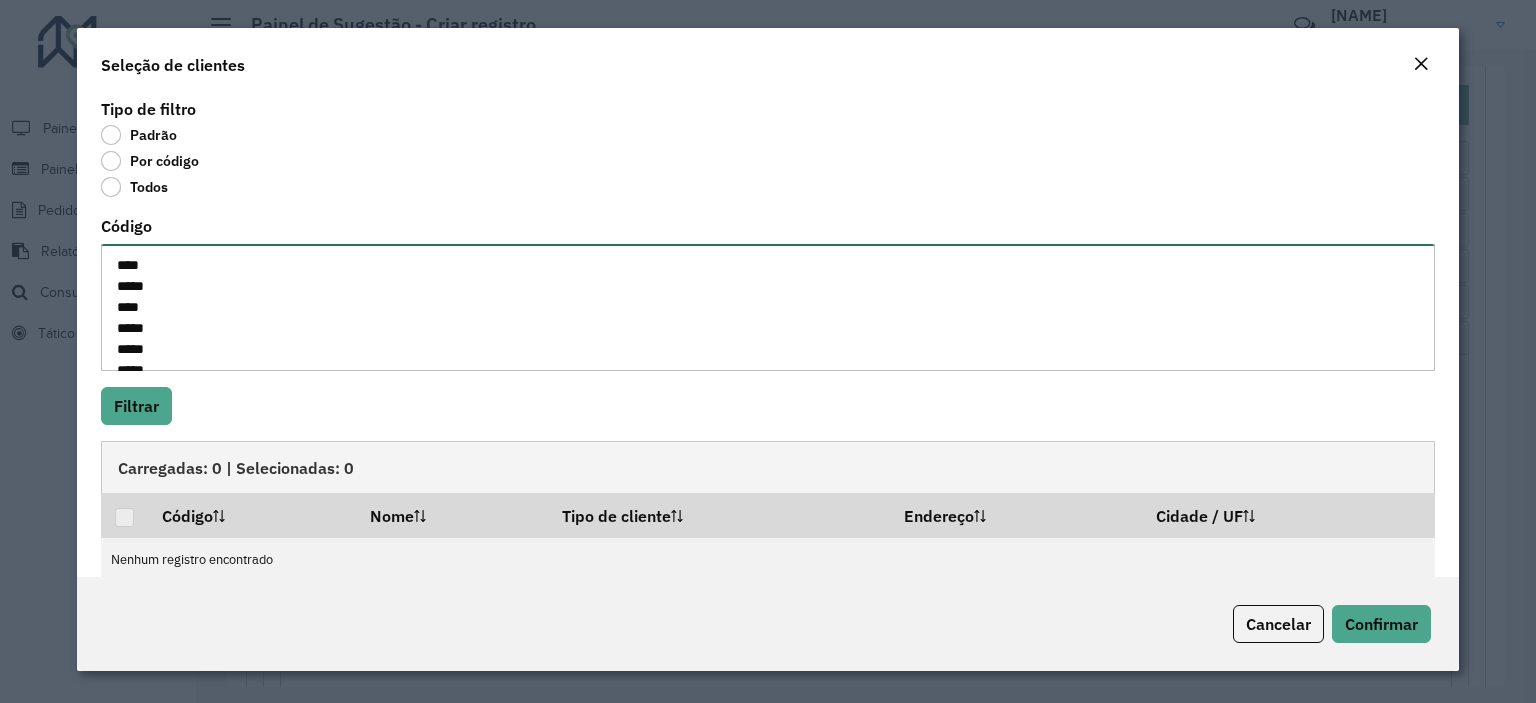 scroll, scrollTop: 134, scrollLeft: 0, axis: vertical 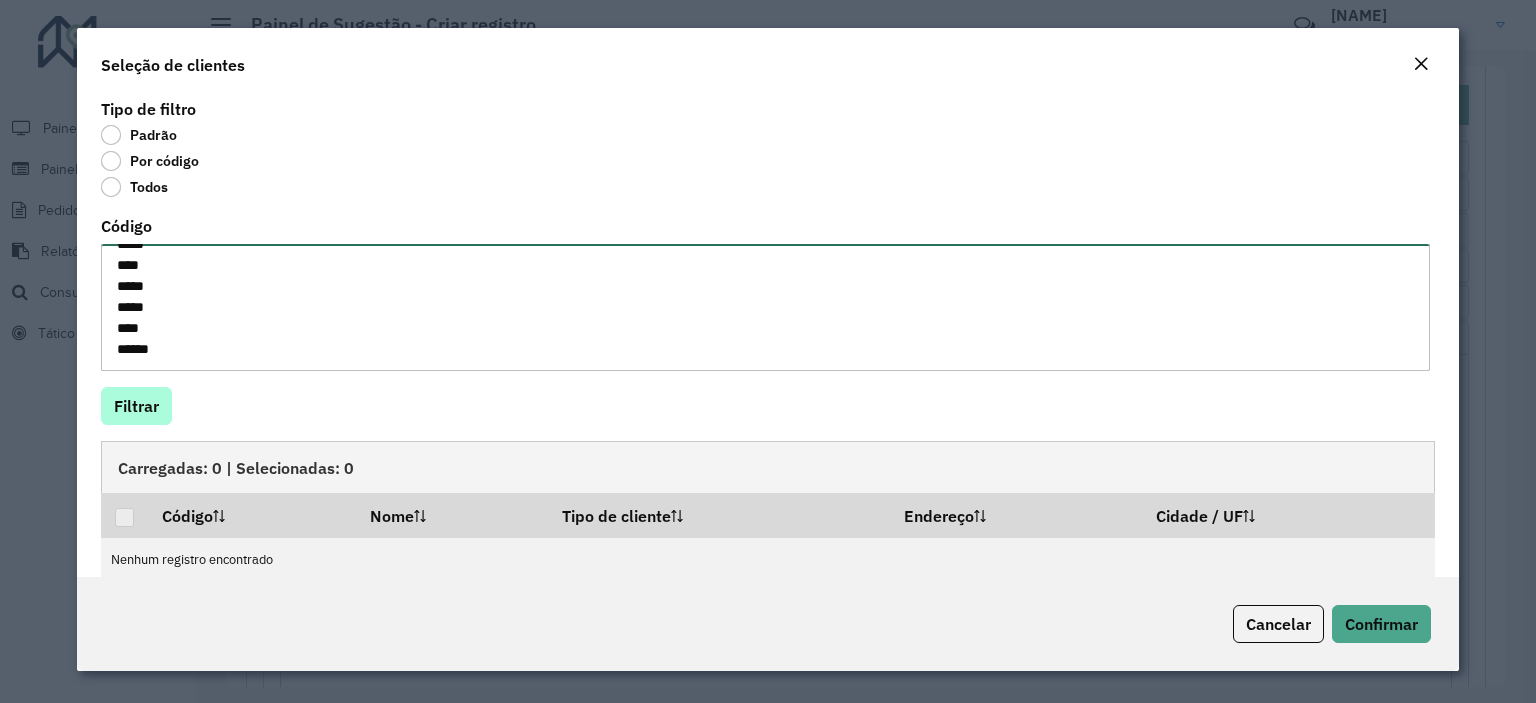 type on "****
*****
****
*****
*****
*****
****
*****
*****
****
*****" 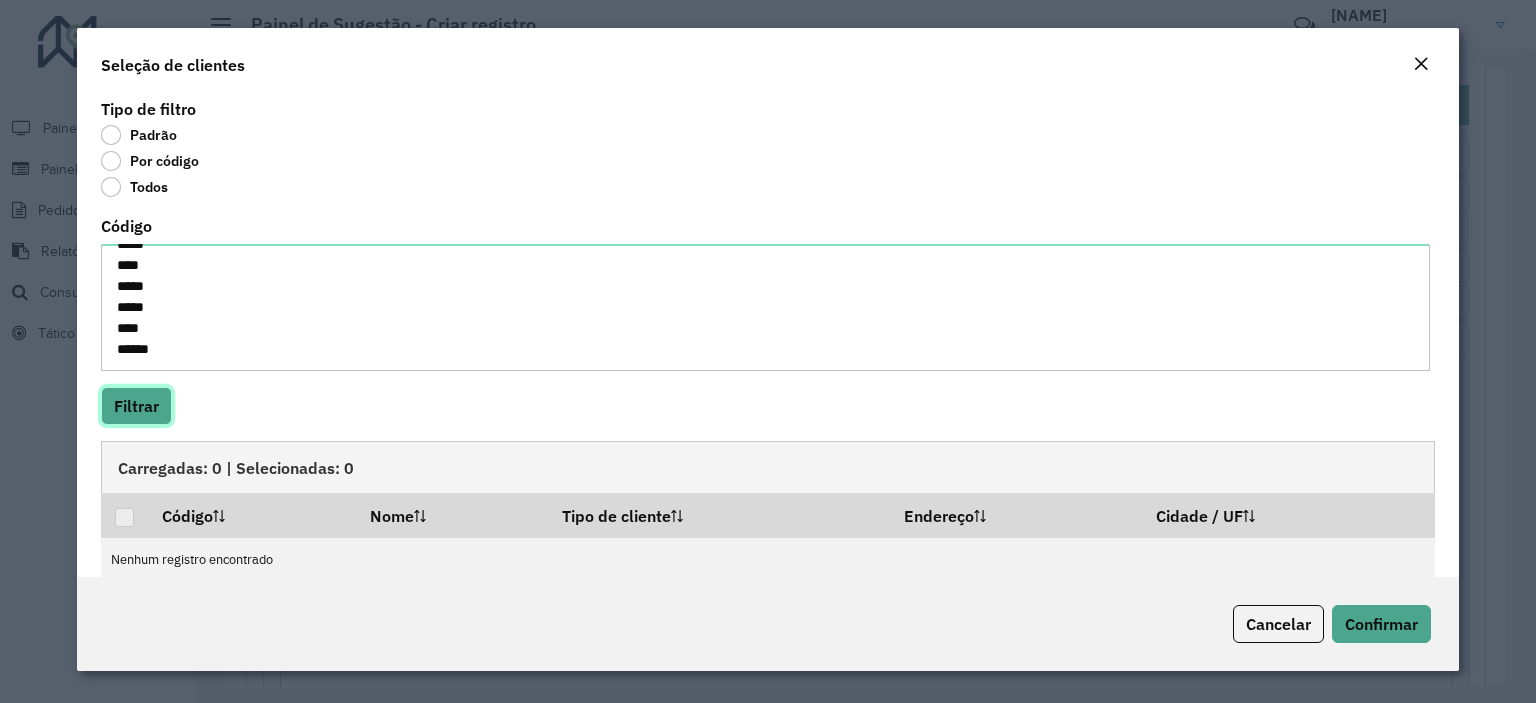 click on "Filtrar" 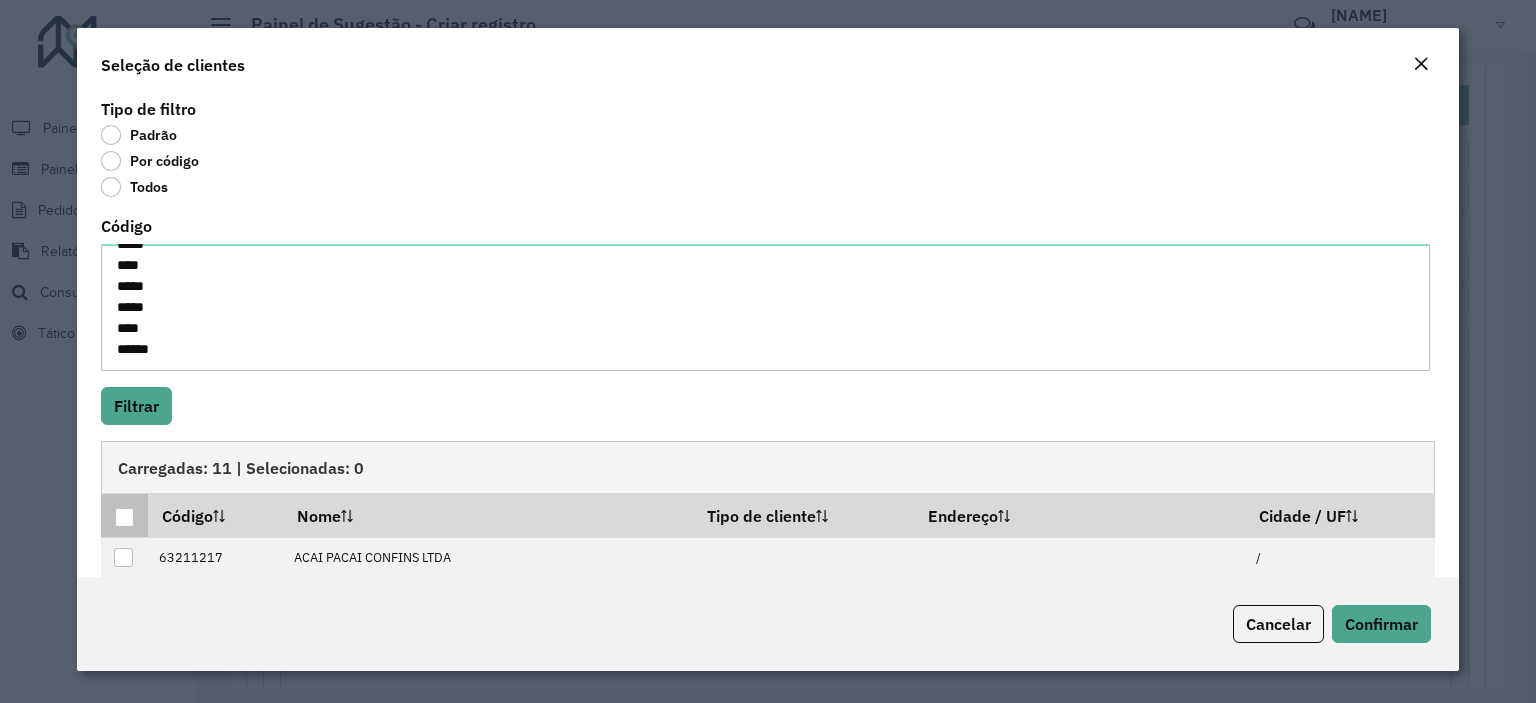 click at bounding box center [124, 515] 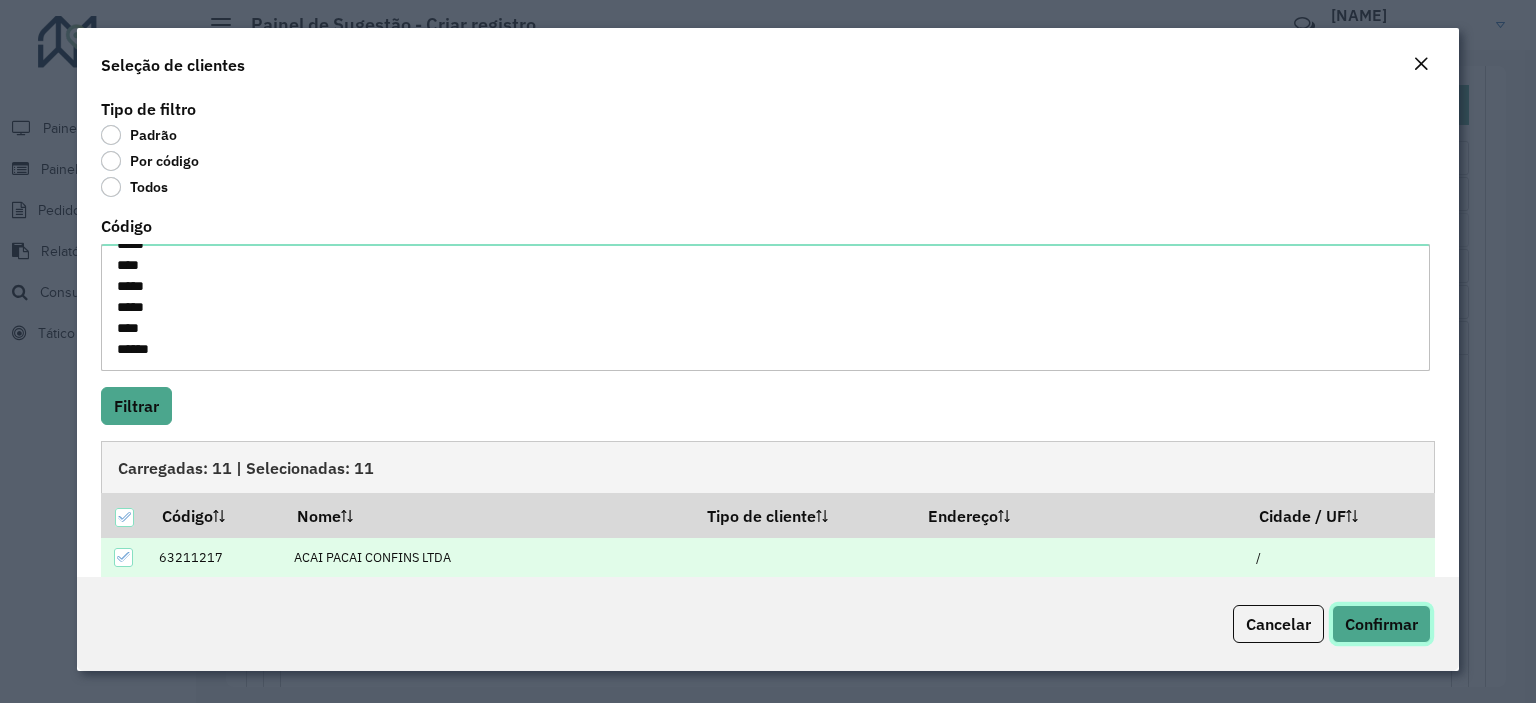click on "Confirmar" 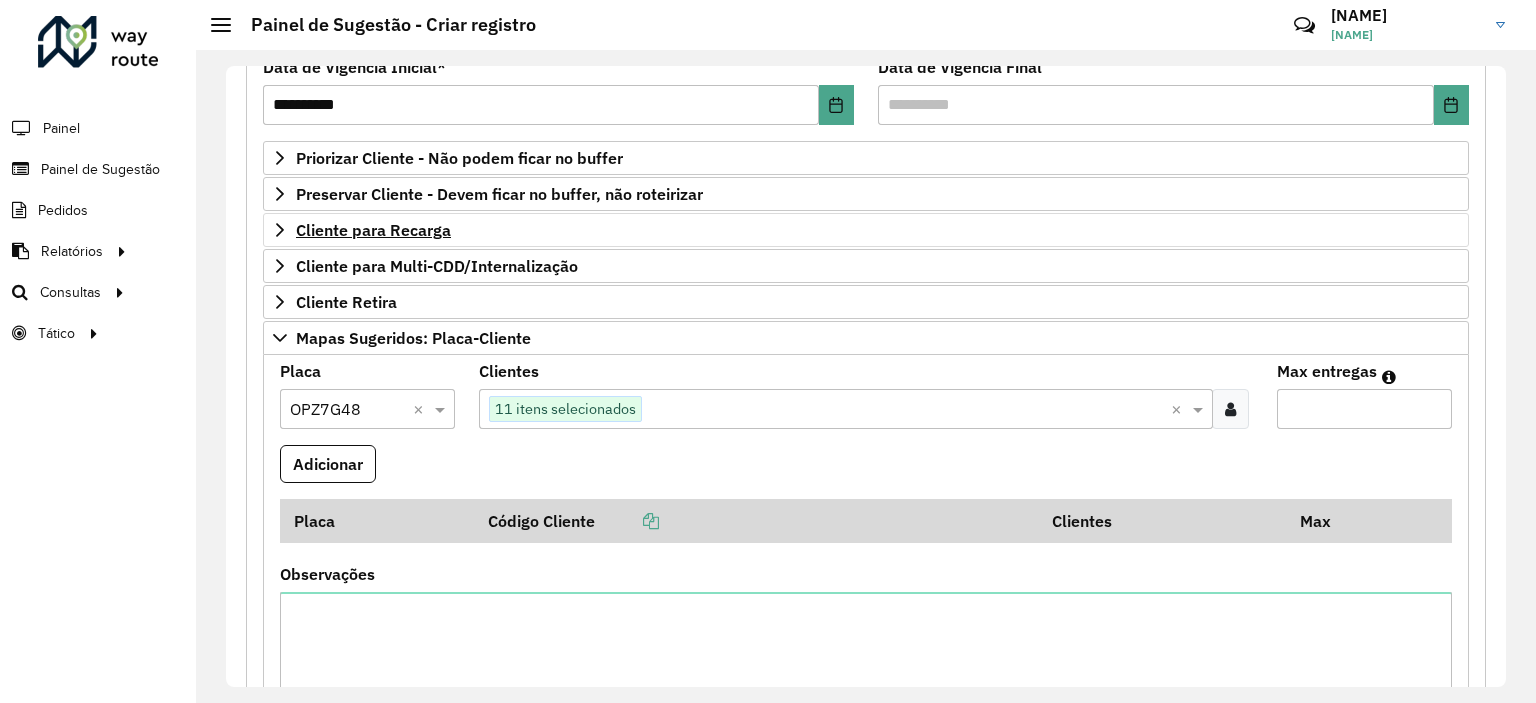 click on "Clientes  Clique no botão para buscar clientes 11 itens selecionados ×" at bounding box center [865, 404] 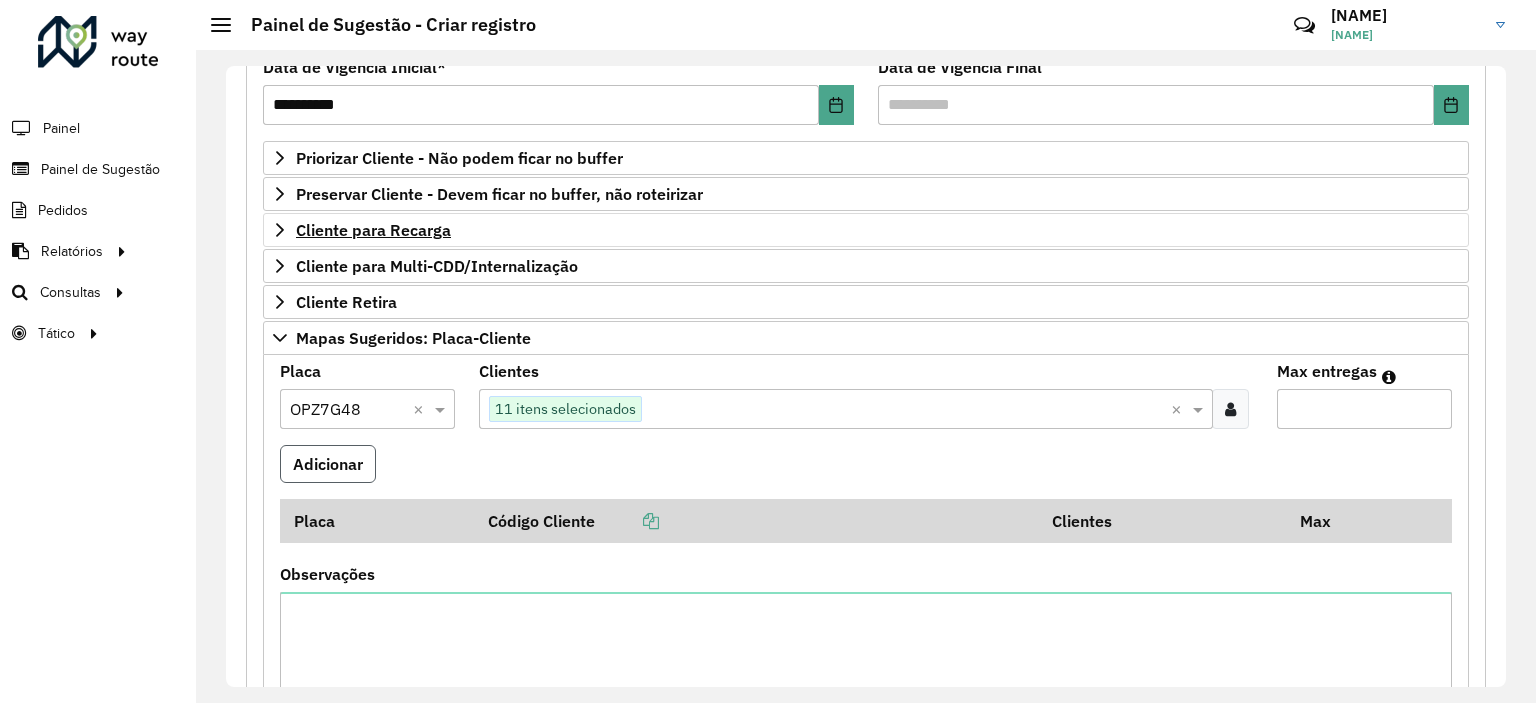 click on "Adicionar" at bounding box center (328, 464) 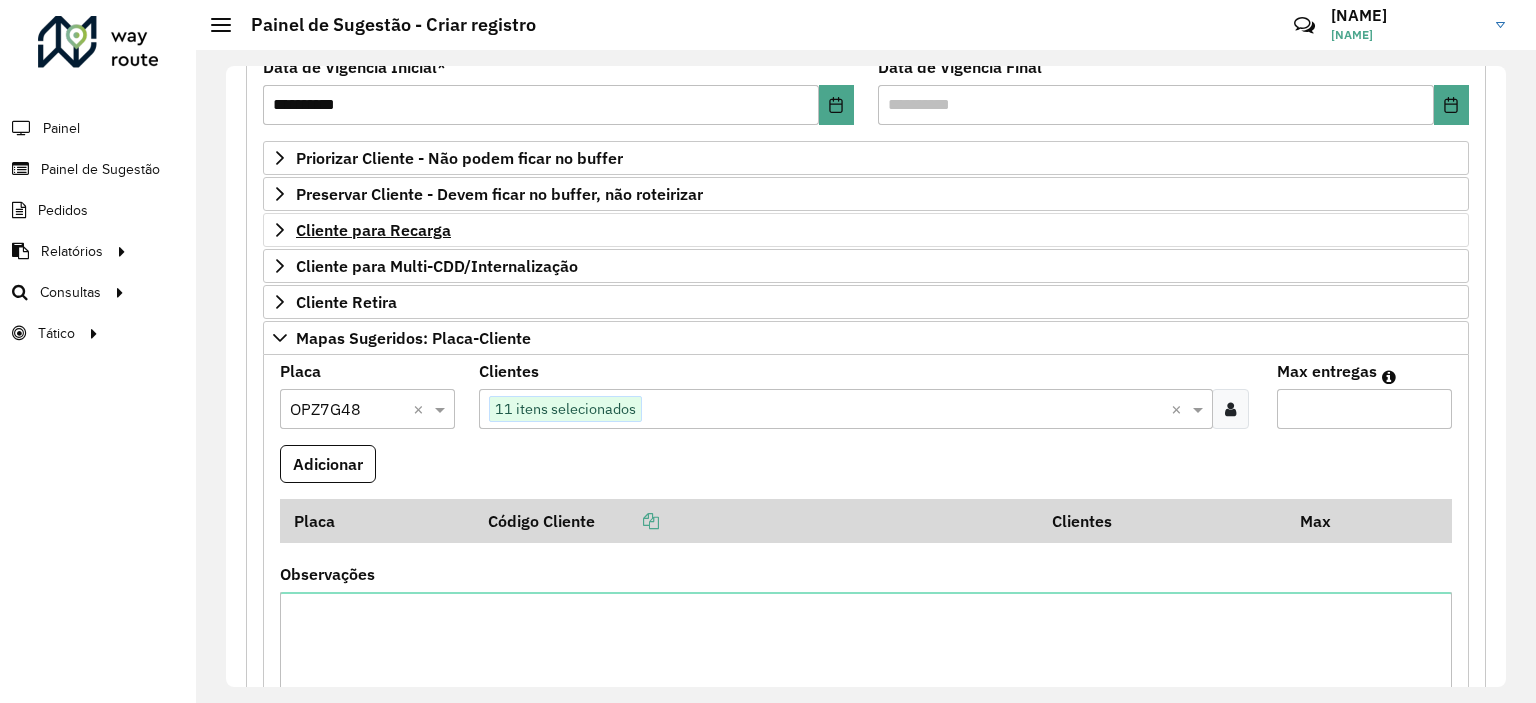 drag, startPoint x: 1278, startPoint y: 416, endPoint x: 1296, endPoint y: 411, distance: 18.681541 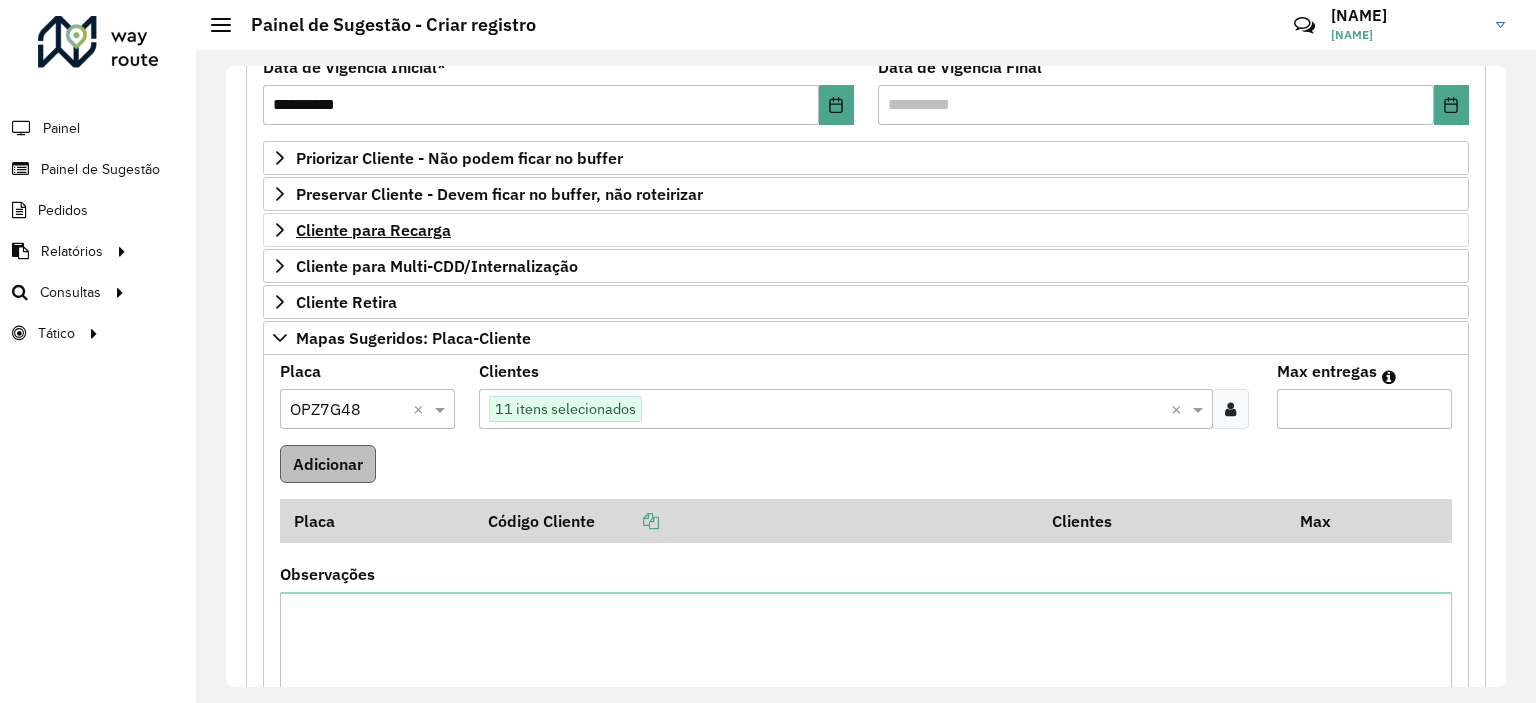 type on "**" 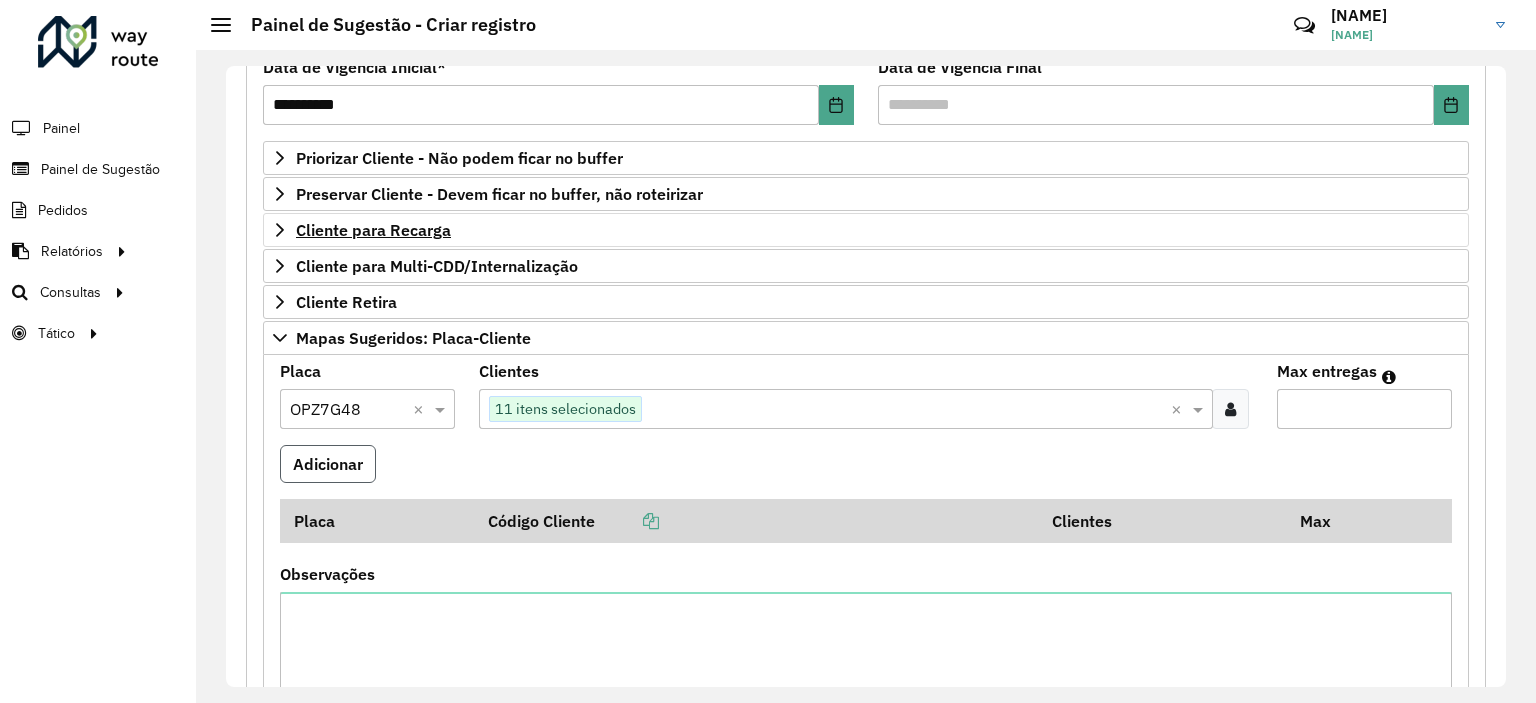 click on "Adicionar" at bounding box center (328, 464) 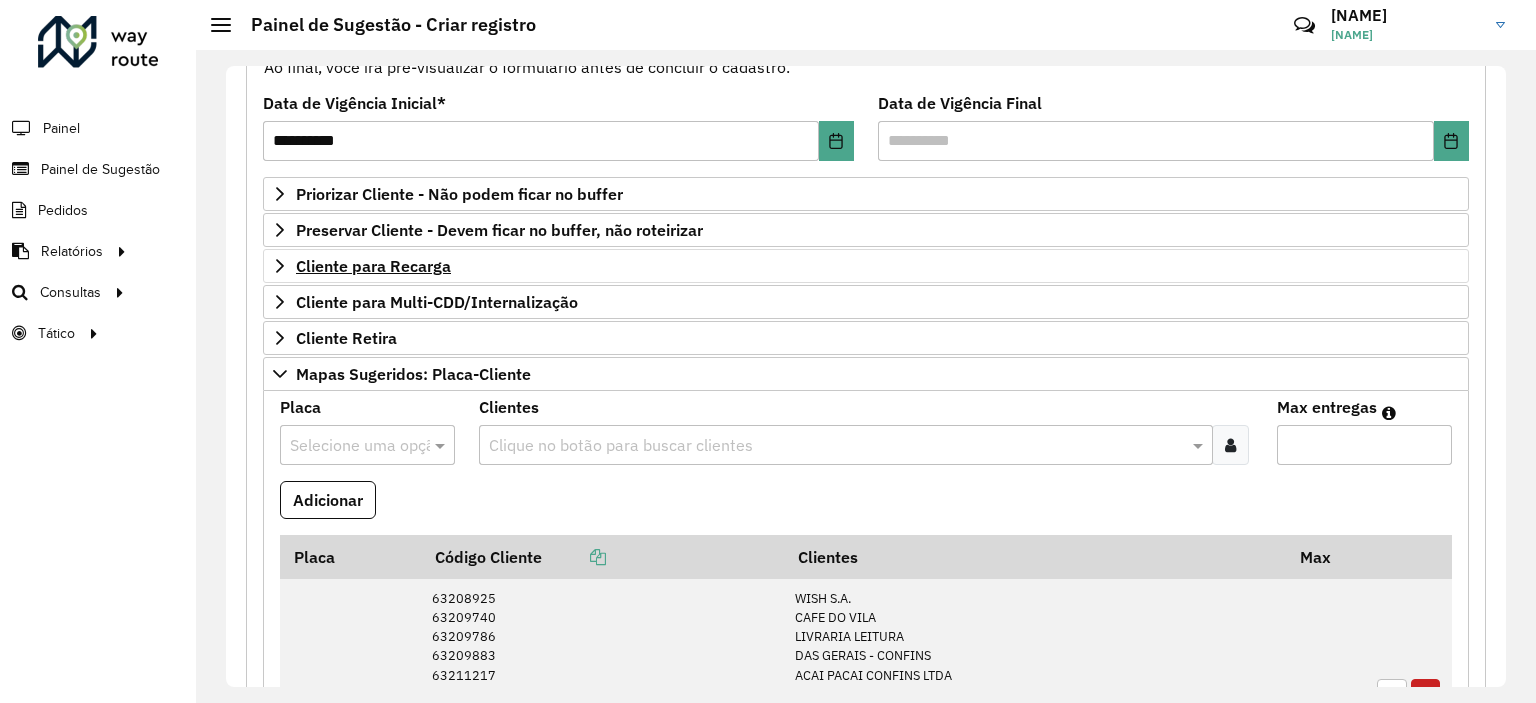 scroll, scrollTop: 50, scrollLeft: 0, axis: vertical 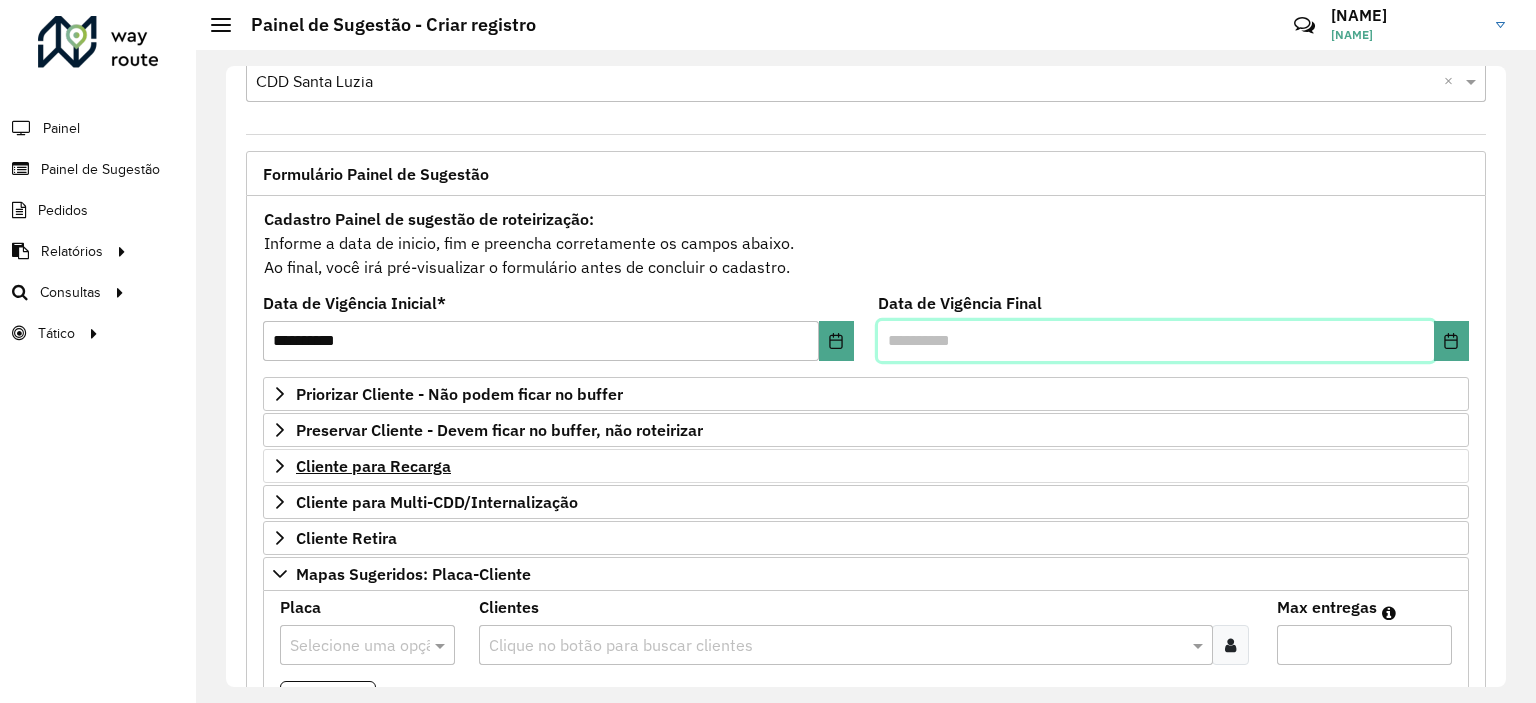 click at bounding box center [1156, 341] 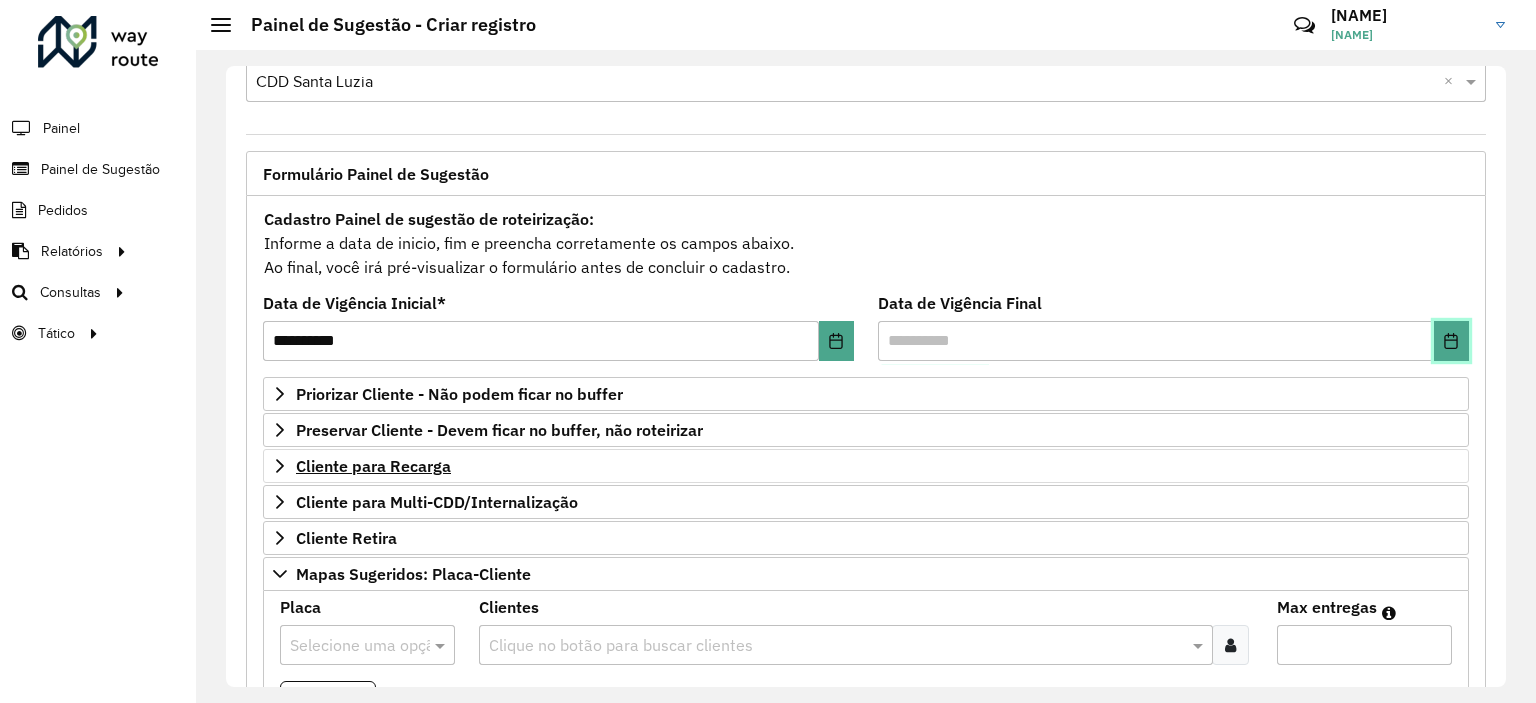 click at bounding box center [1451, 341] 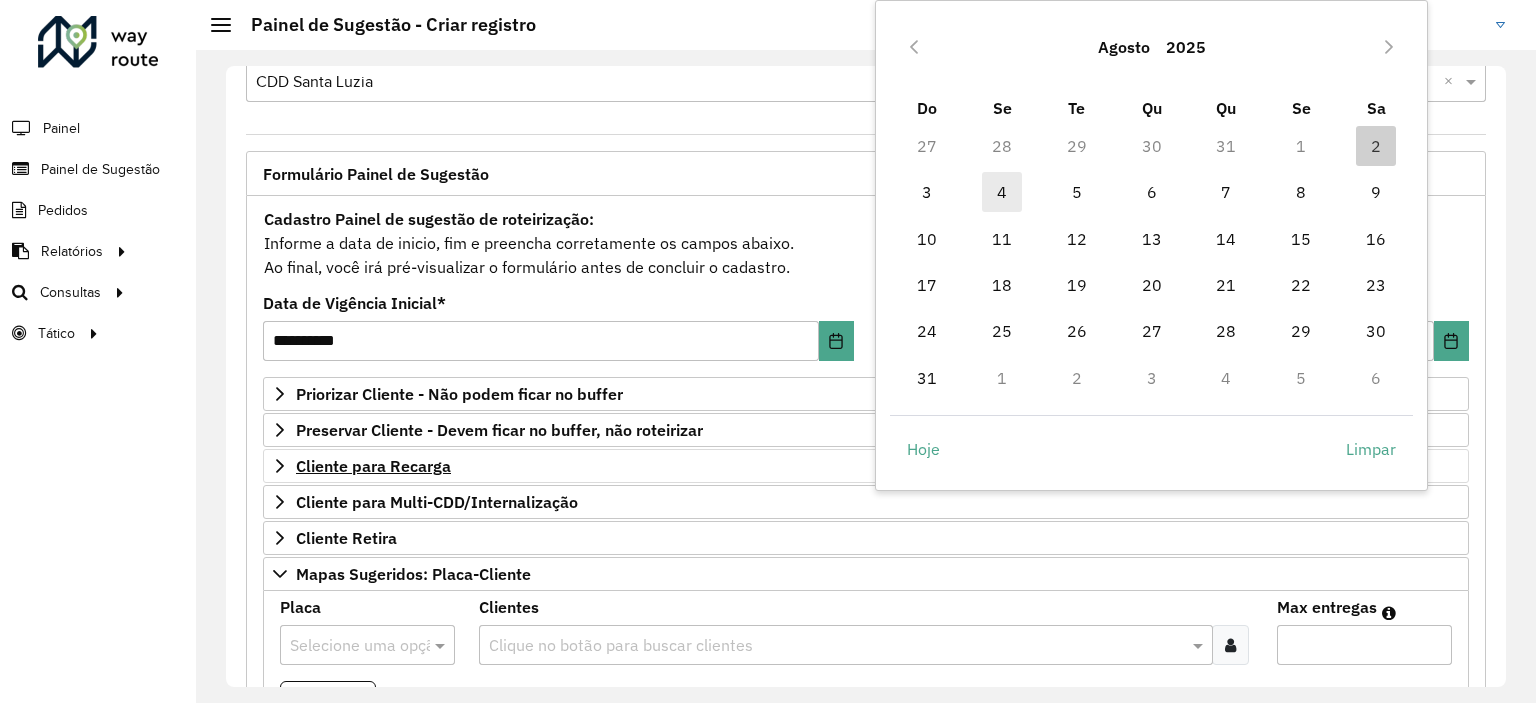 click on "4" at bounding box center [1002, 192] 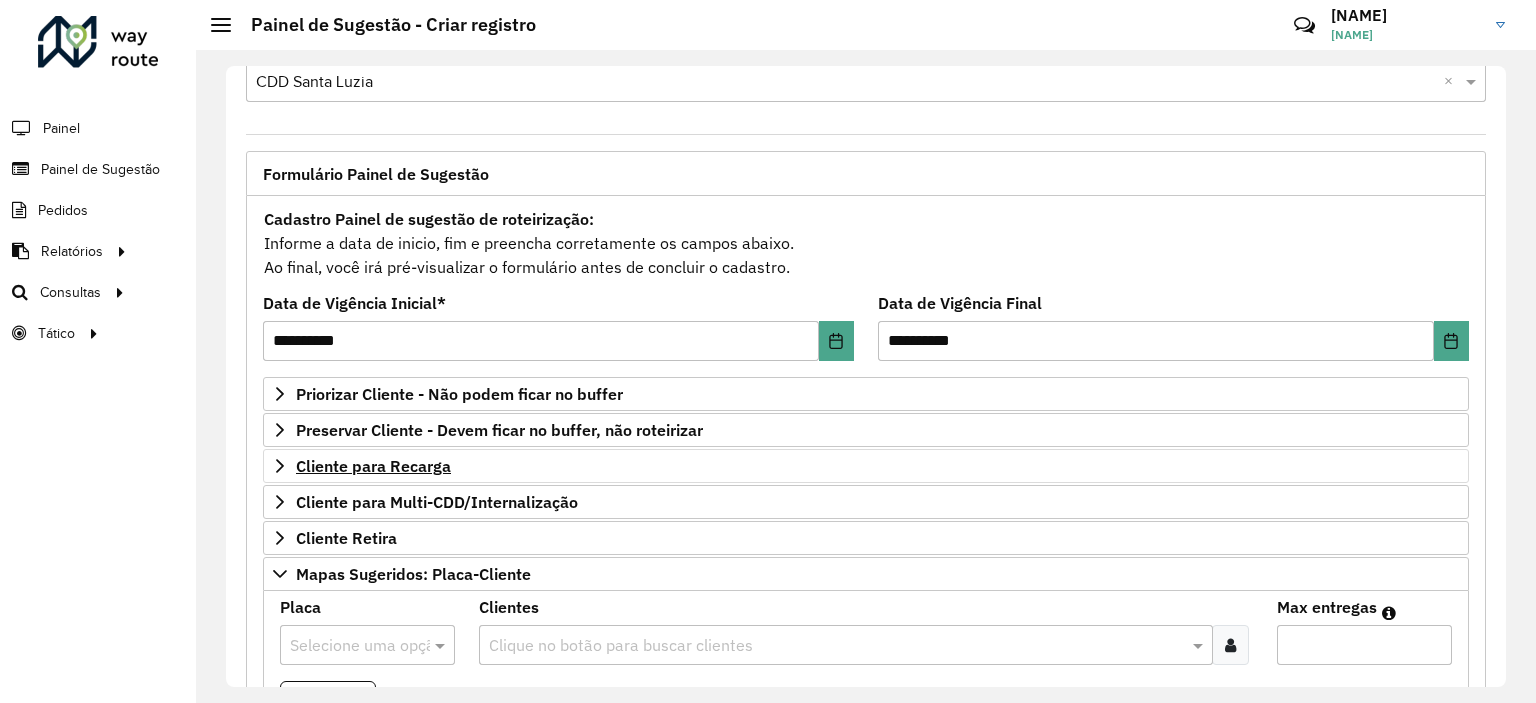 click on "Cadastro Painel de sugestão de roteirização:
Informe a data de inicio, fim e preencha corretamente os campos abaixo.
Ao final, você irá pré-visualizar o formulário antes de concluir o cadastro." at bounding box center (866, 243) 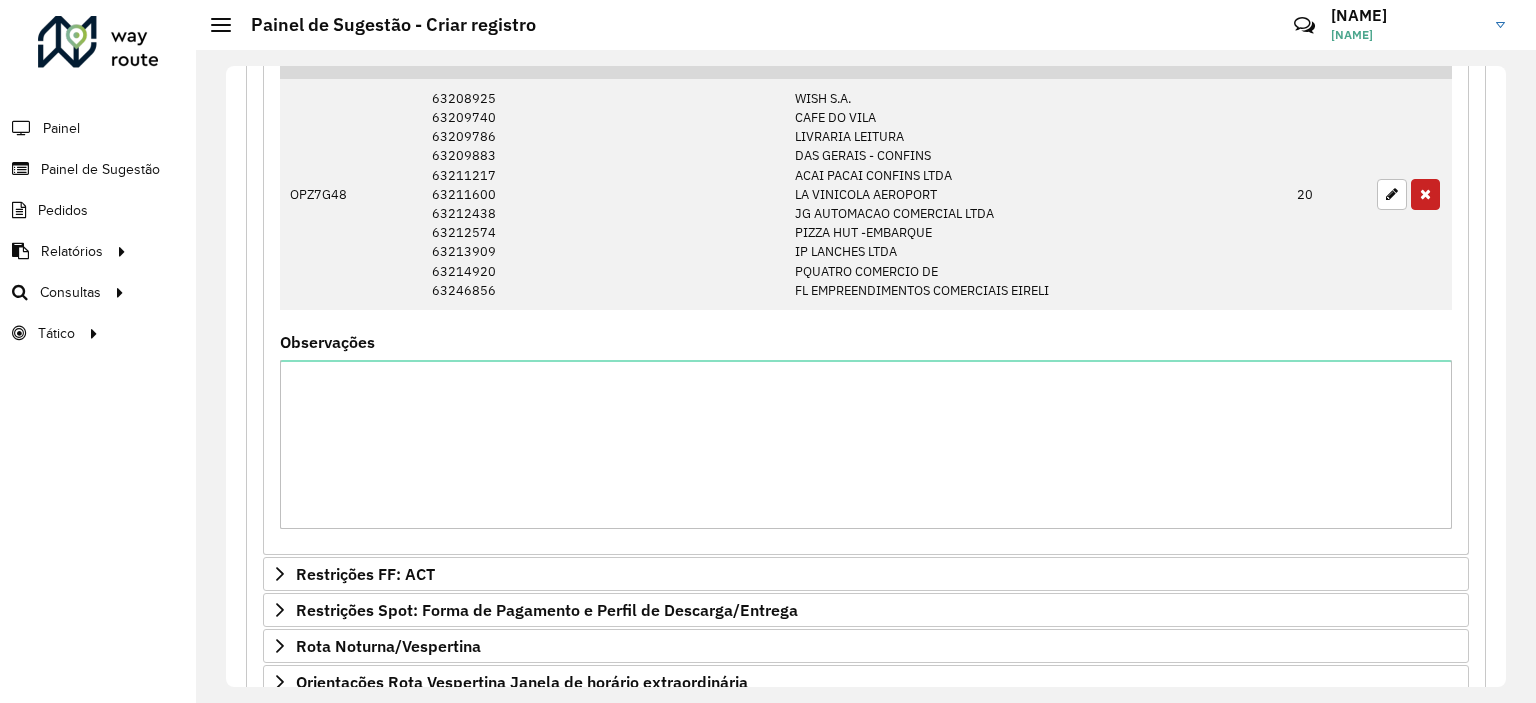 scroll, scrollTop: 950, scrollLeft: 0, axis: vertical 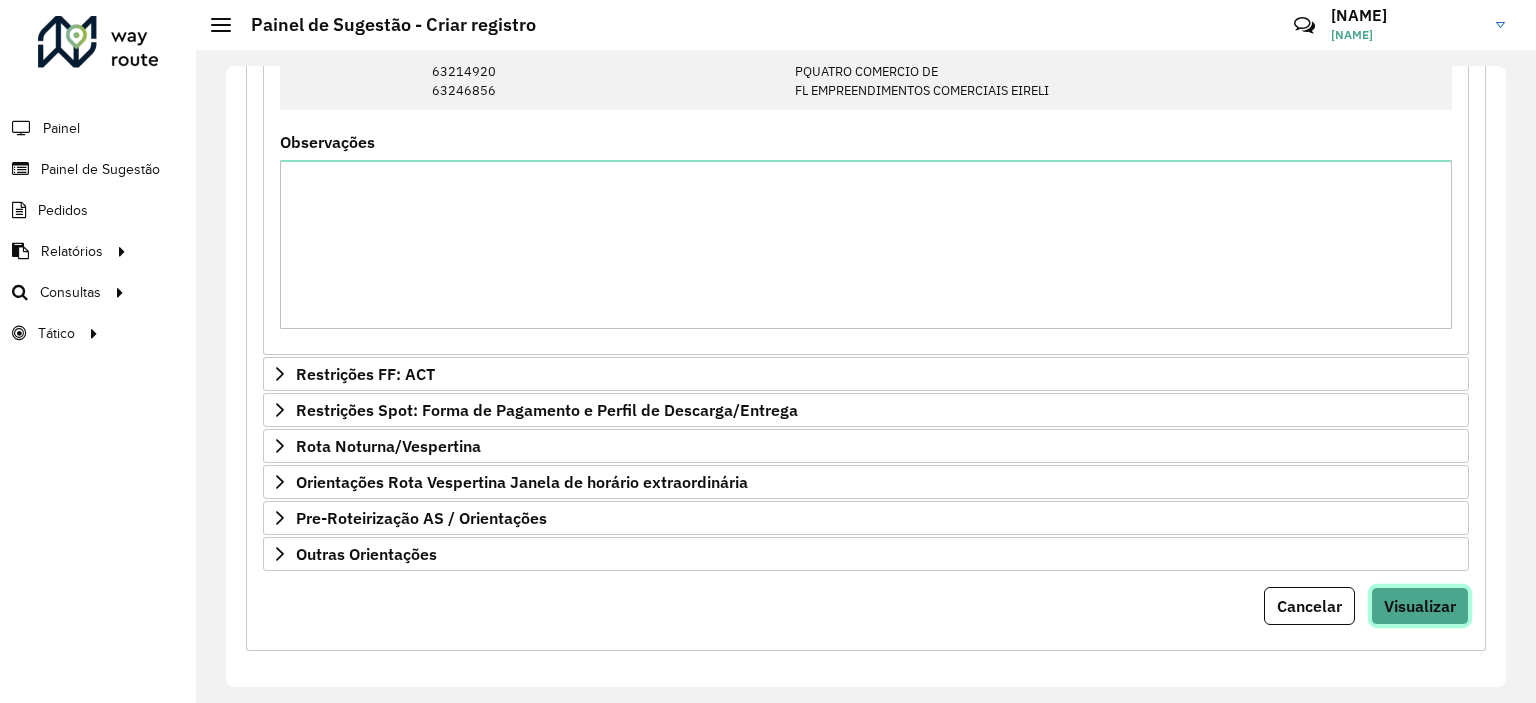 click on "Visualizar" at bounding box center [1420, 606] 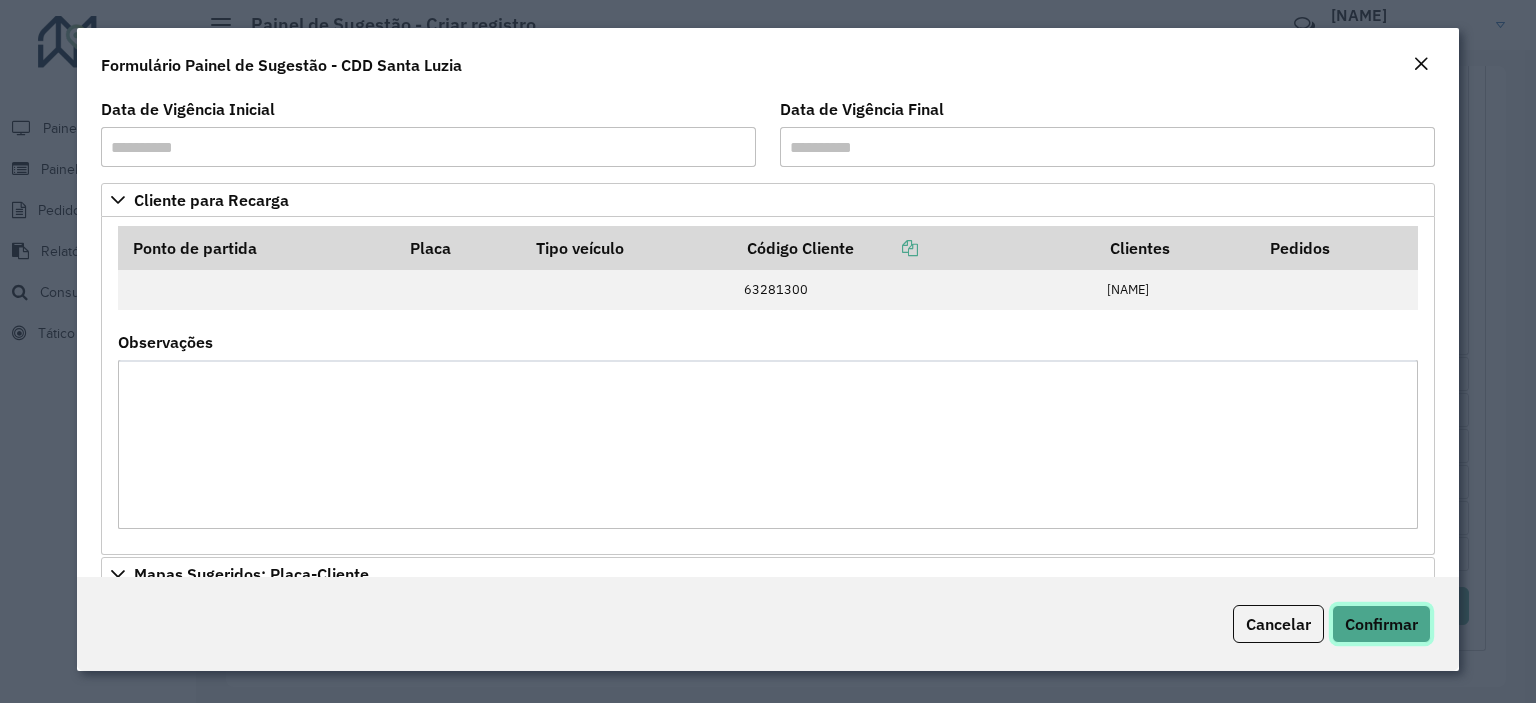click on "Confirmar" 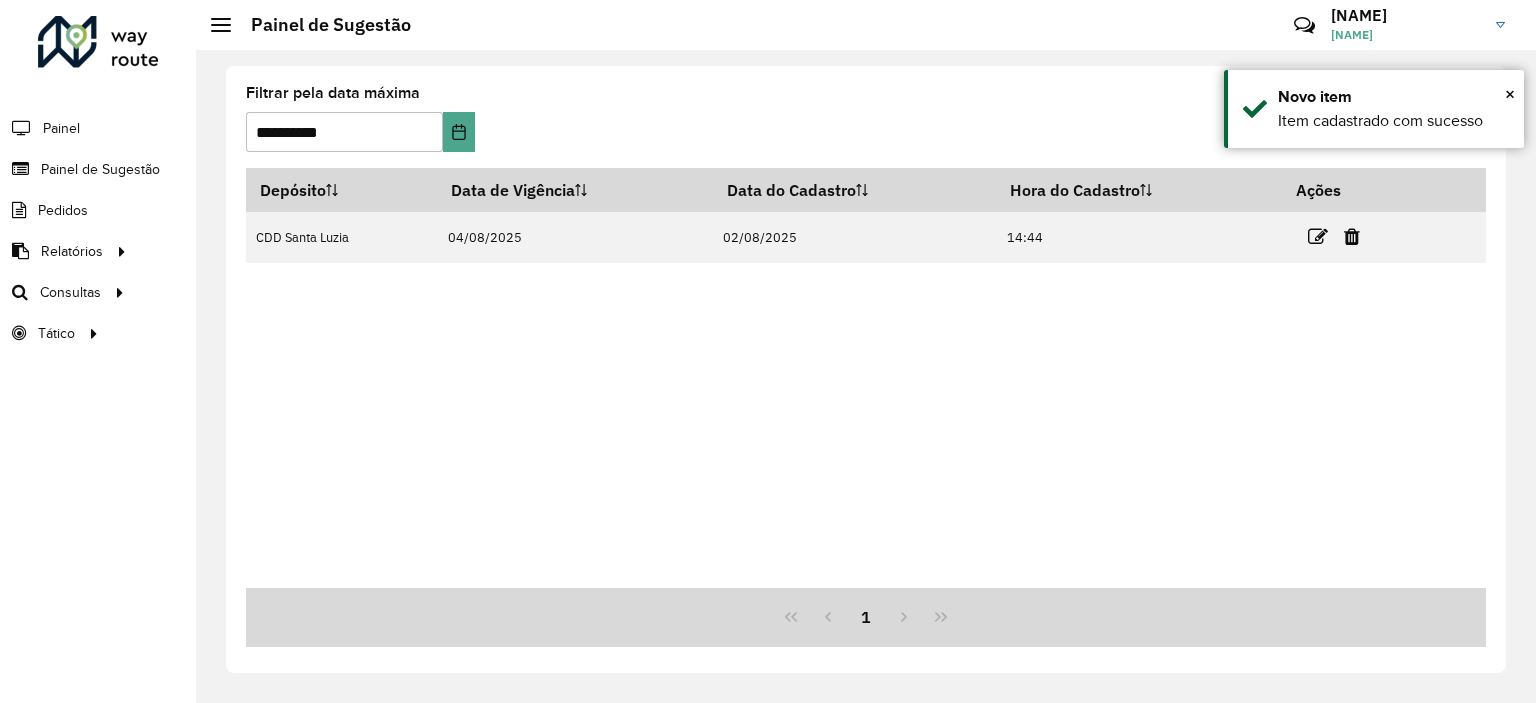 click on "Depósito   Data de Vigência   Data do Cadastro   Hora do Cadastro   Ações   CDD Santa Luzia   04/08/2025   02/08/2025   14:44" at bounding box center [866, 378] 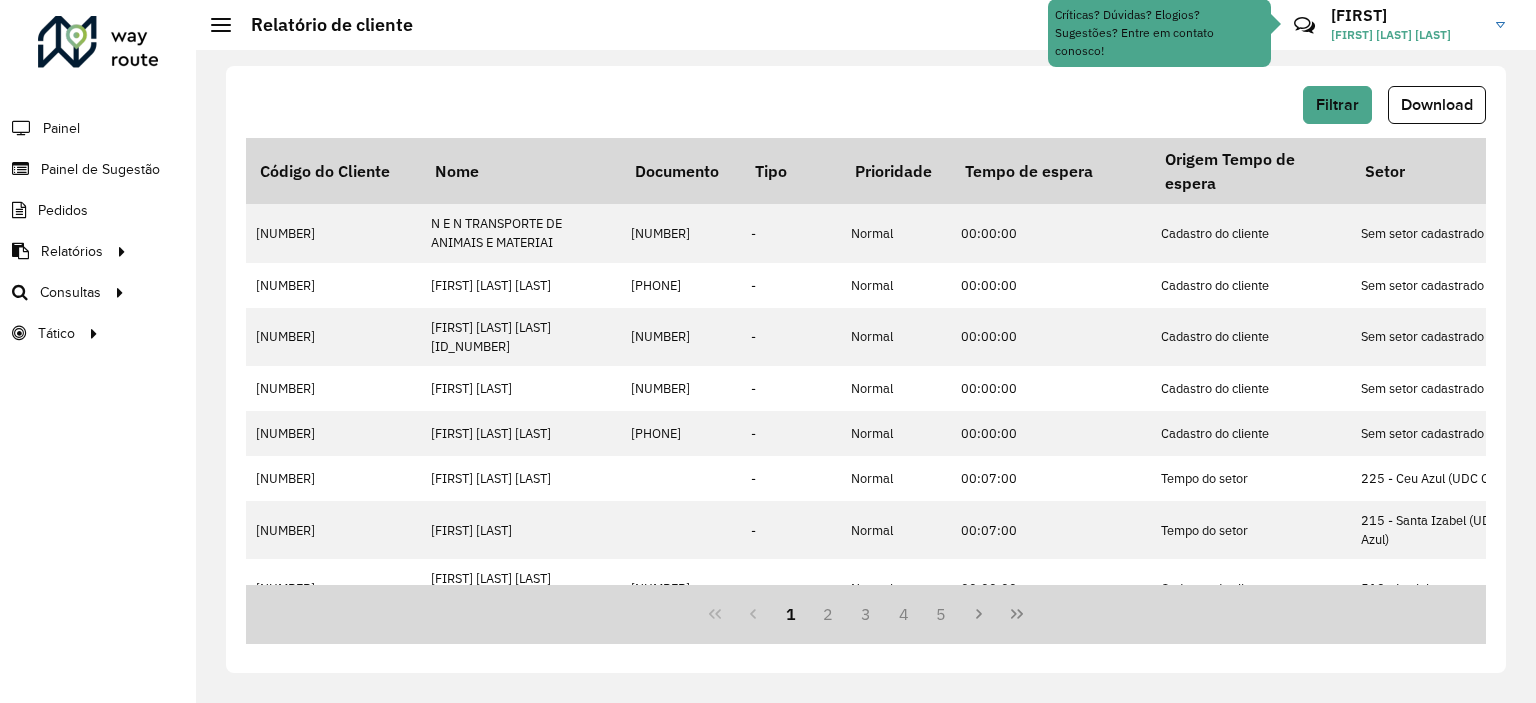 scroll, scrollTop: 0, scrollLeft: 0, axis: both 